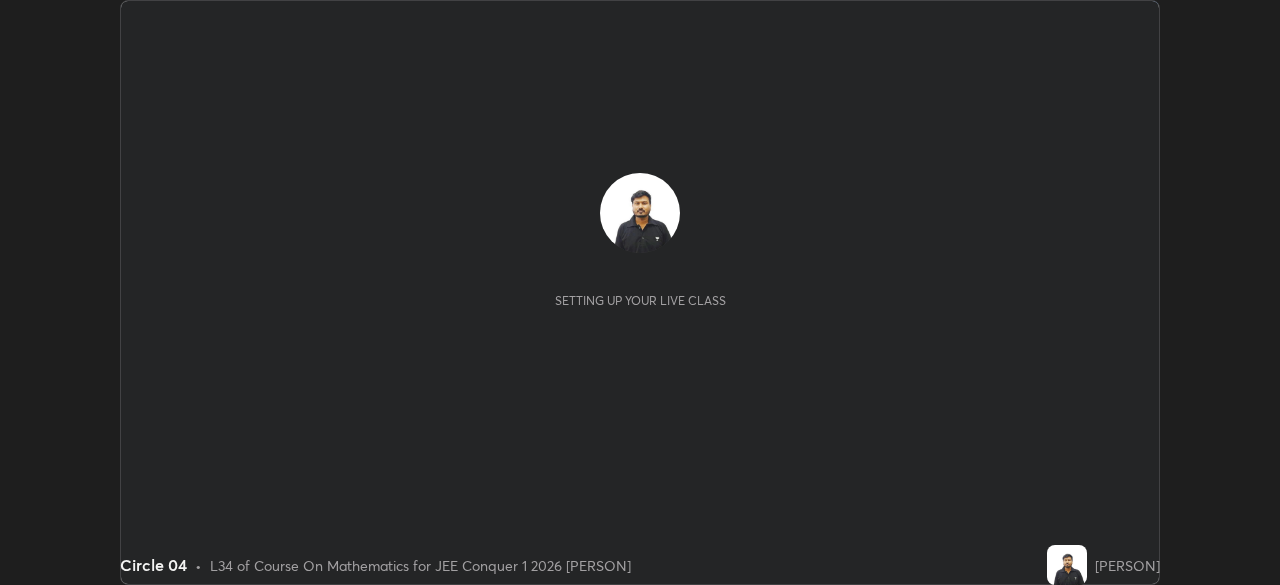 scroll, scrollTop: 0, scrollLeft: 0, axis: both 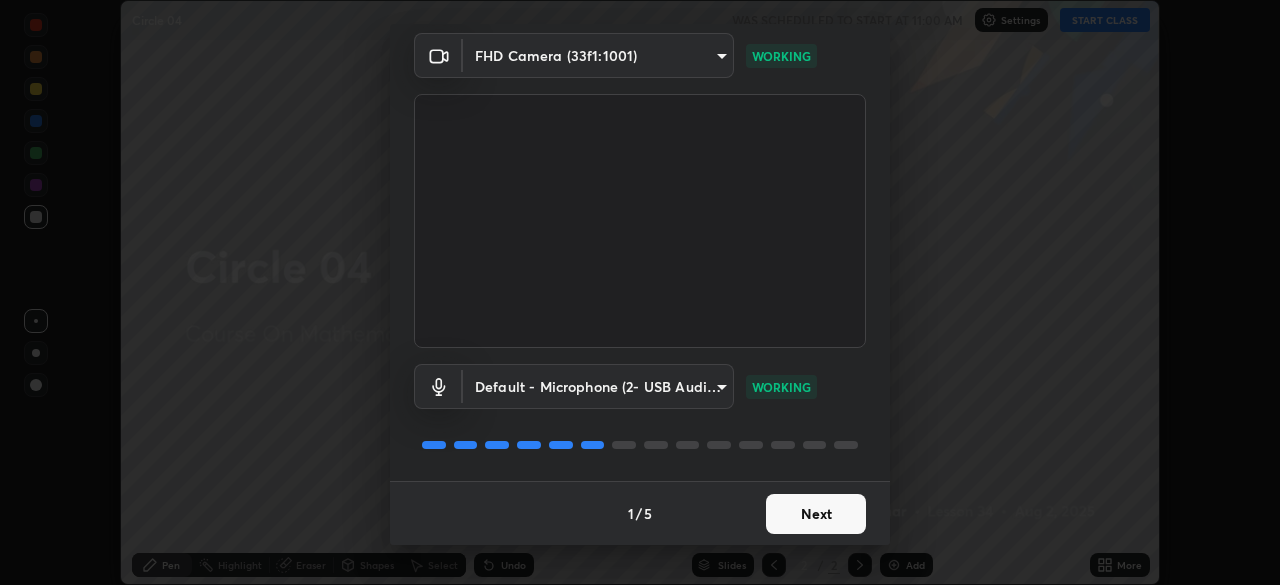 click on "Next" at bounding box center [816, 514] 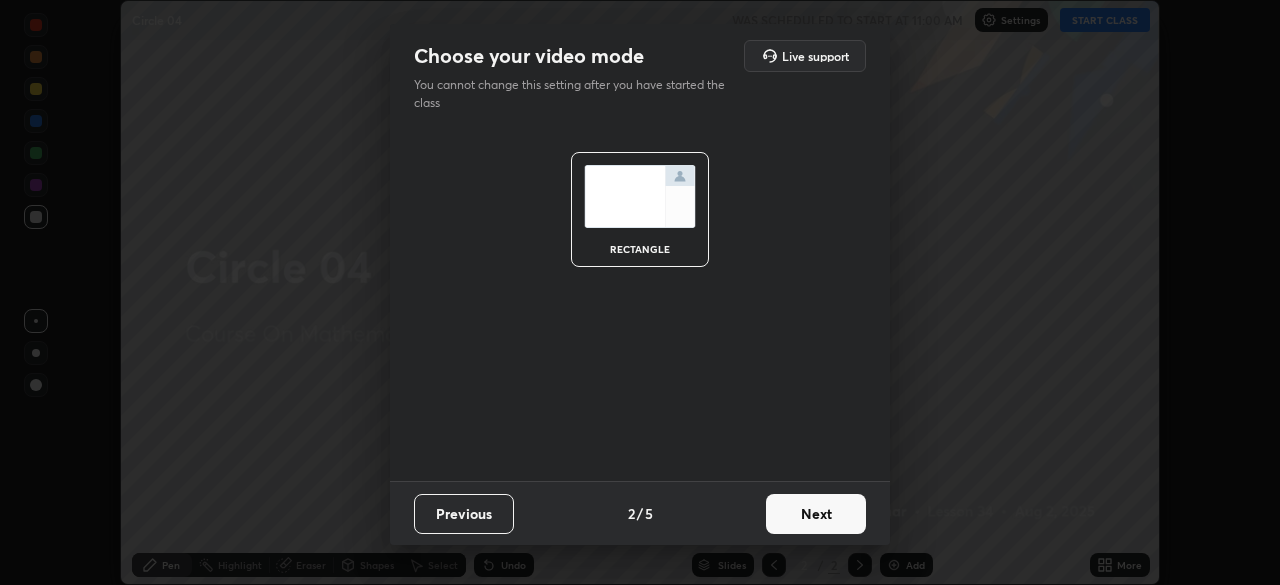 scroll, scrollTop: 0, scrollLeft: 0, axis: both 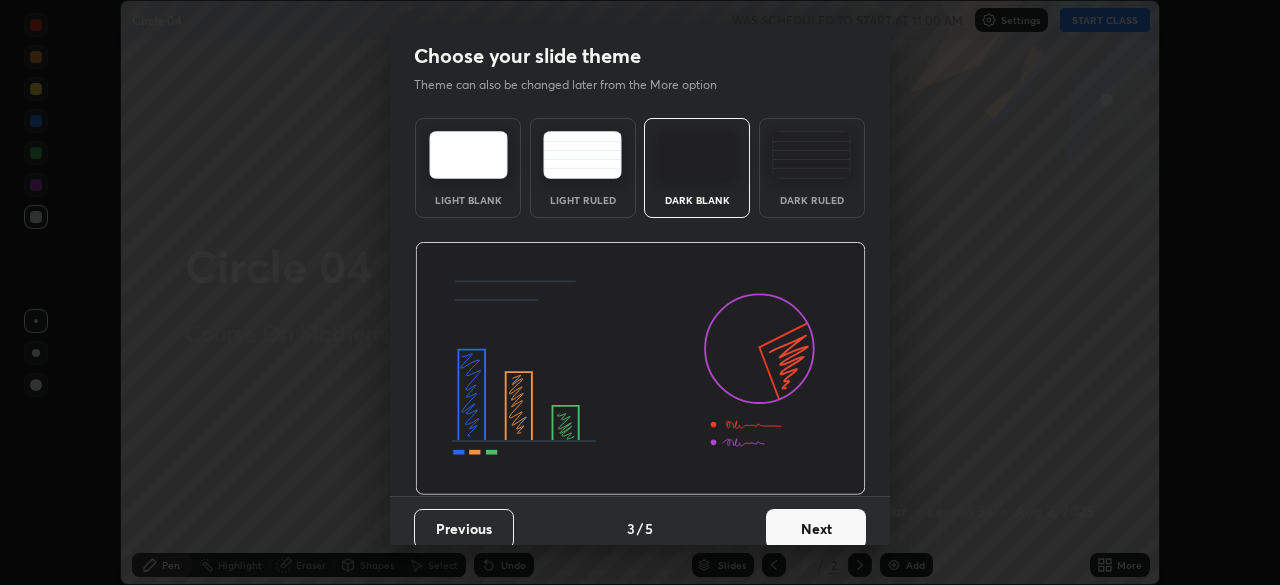 click on "Next" at bounding box center (816, 529) 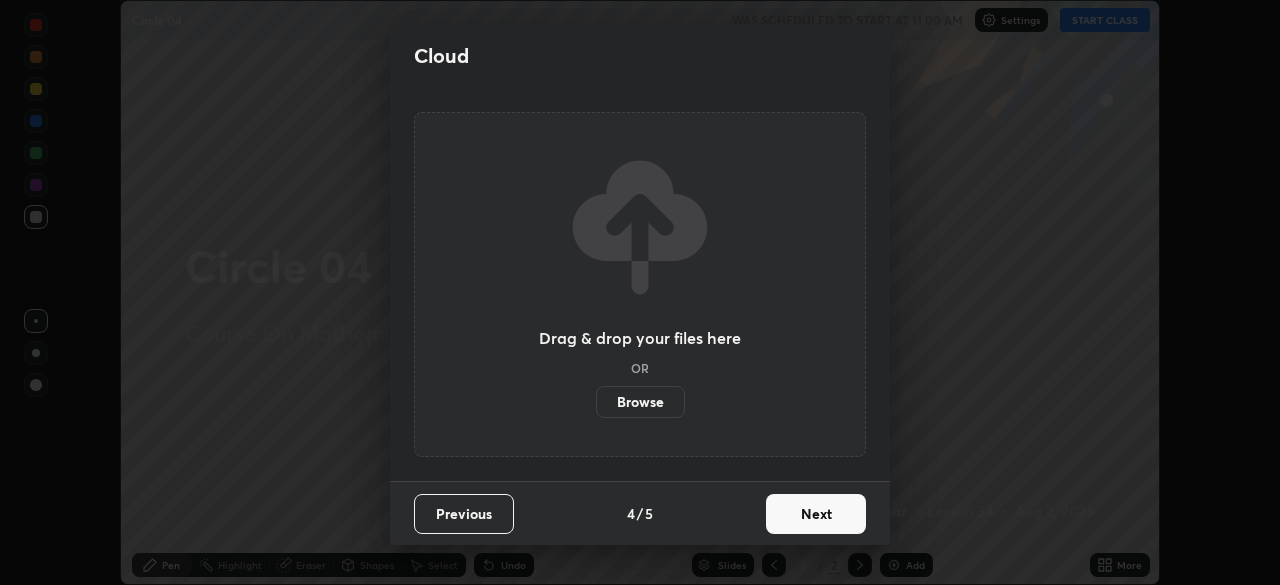 click on "Next" at bounding box center (816, 514) 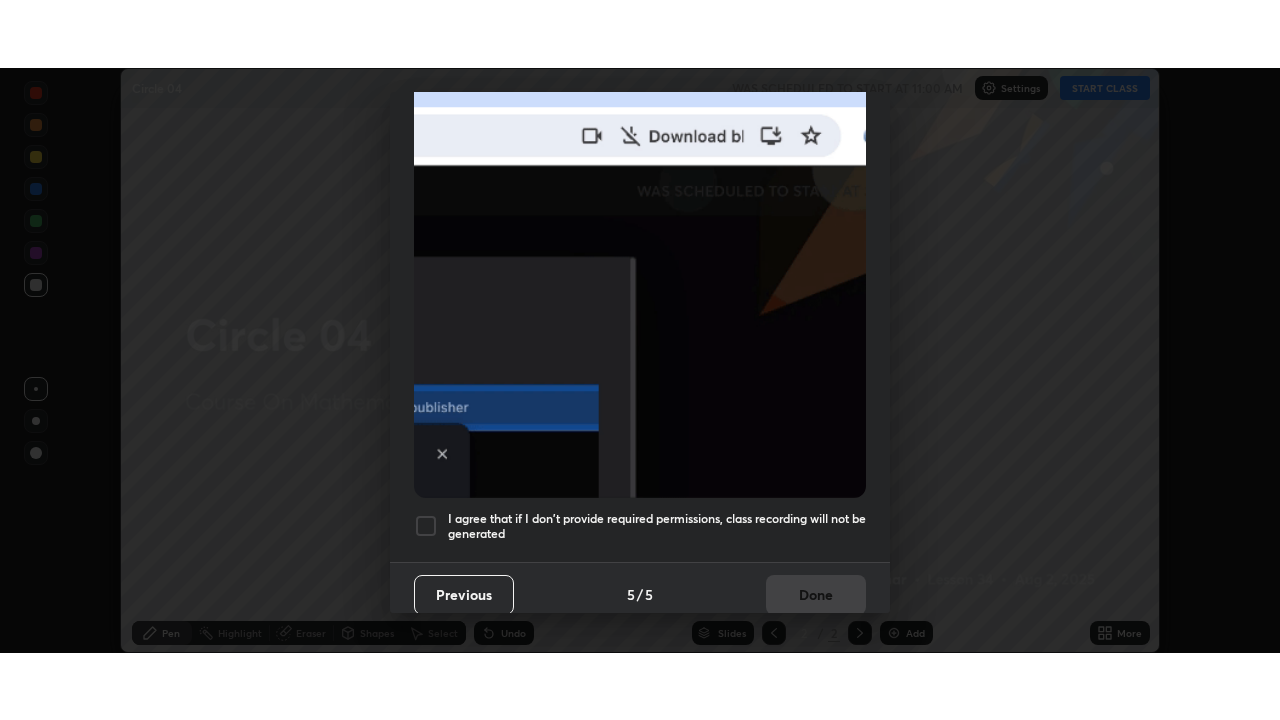 scroll, scrollTop: 479, scrollLeft: 0, axis: vertical 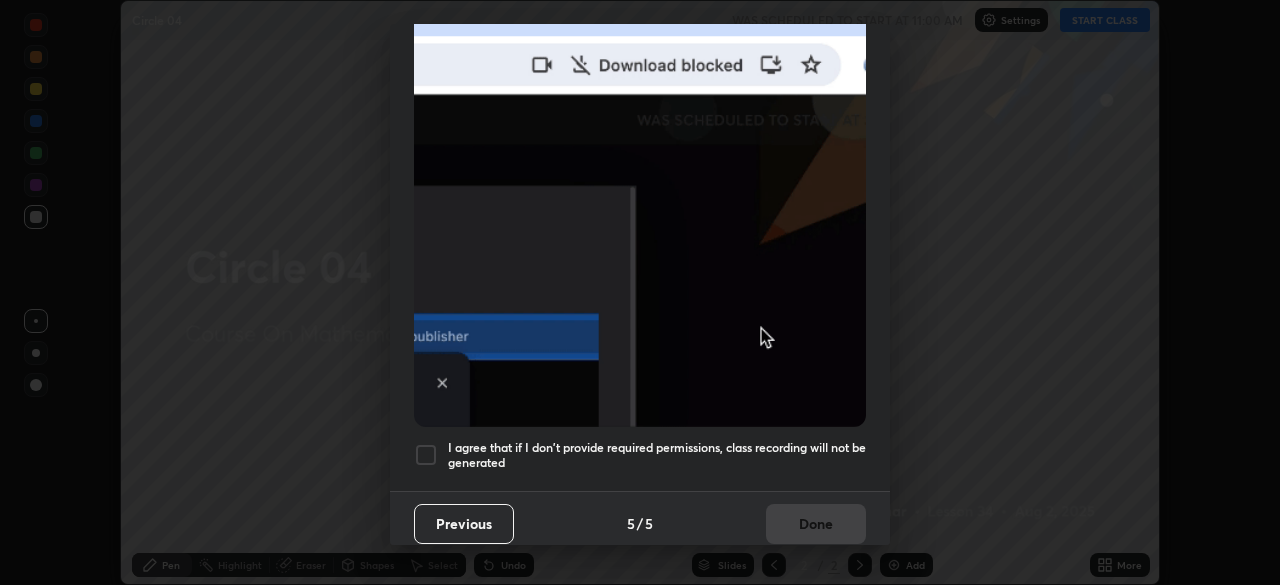 click on "I agree that if I don't provide required permissions, class recording will not be generated" at bounding box center [657, 455] 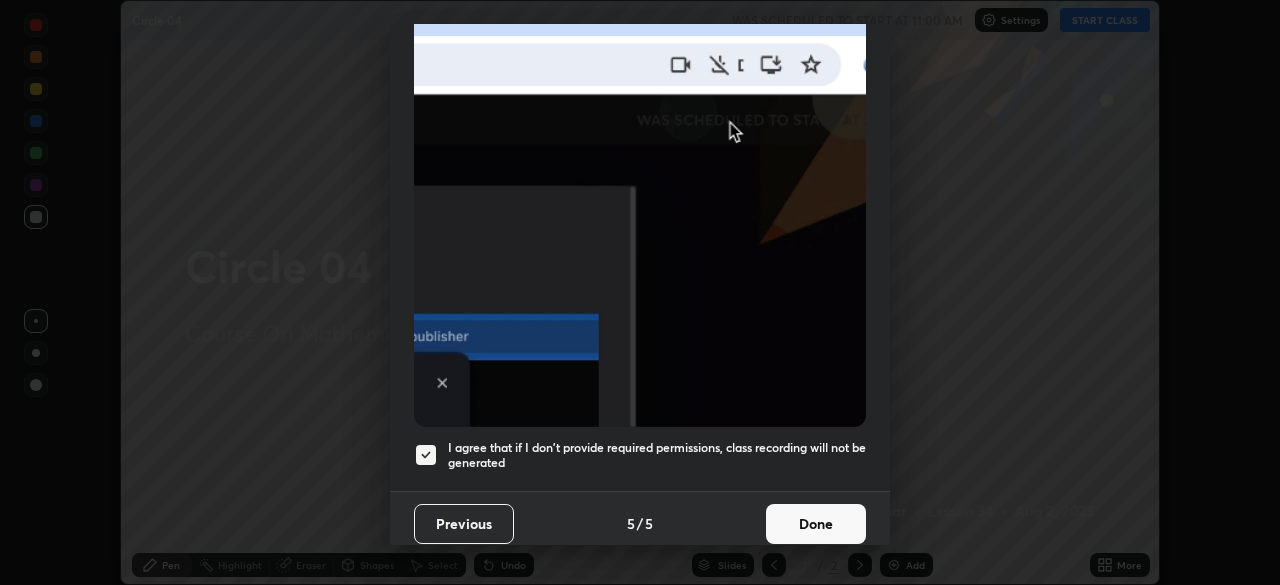 click on "Done" at bounding box center [816, 524] 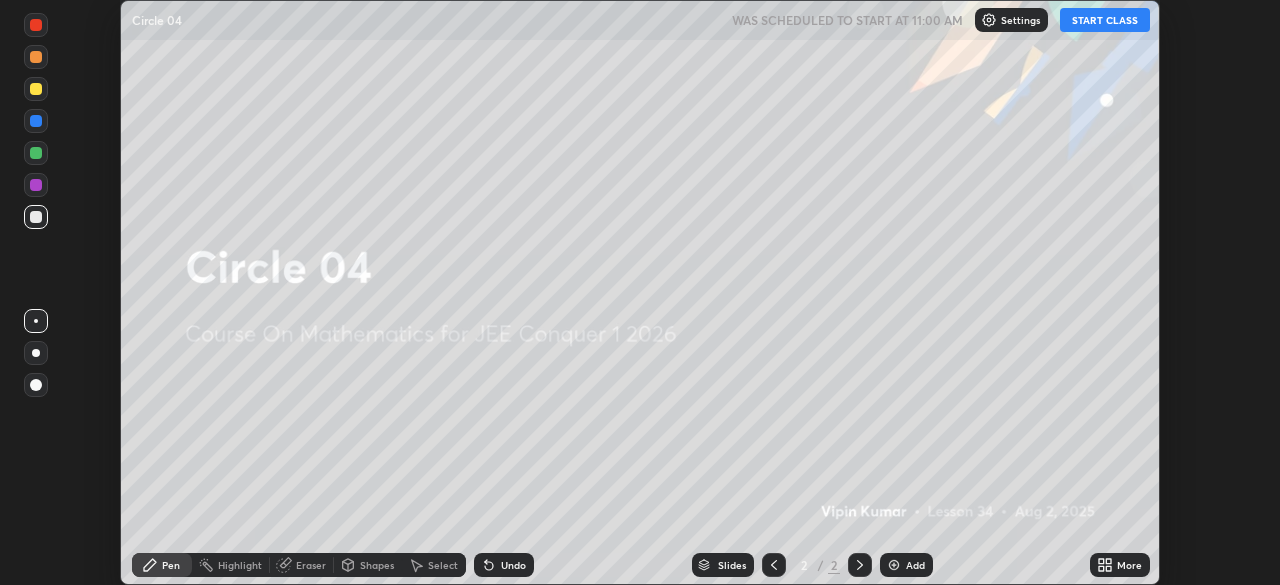 click on "More" at bounding box center [1120, 565] 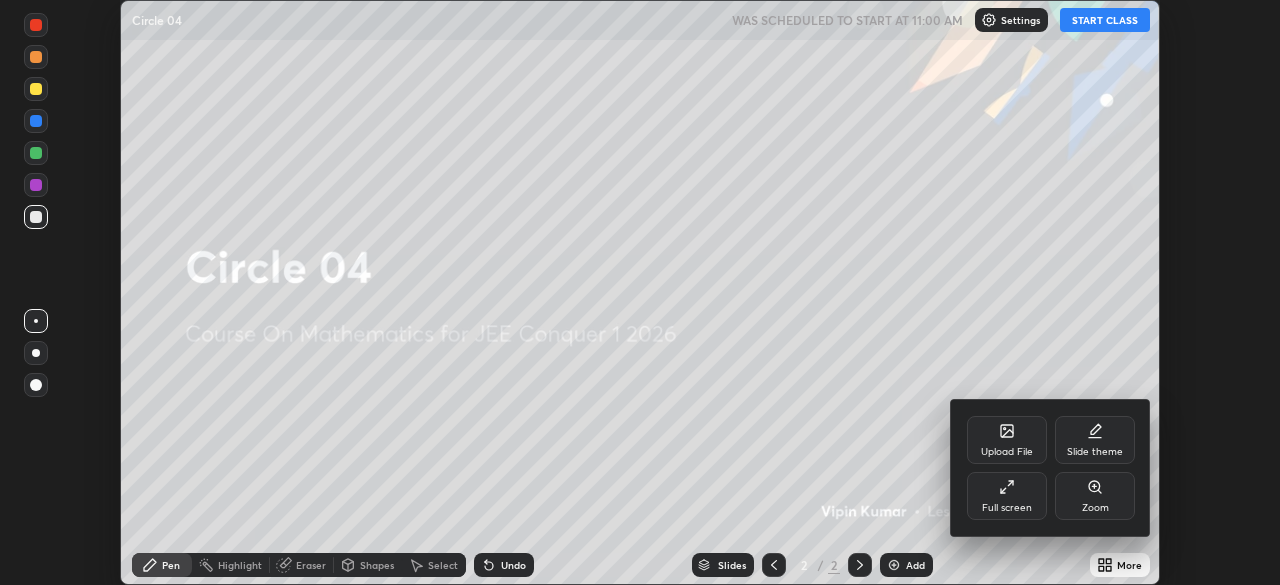 click on "Full screen" at bounding box center (1007, 496) 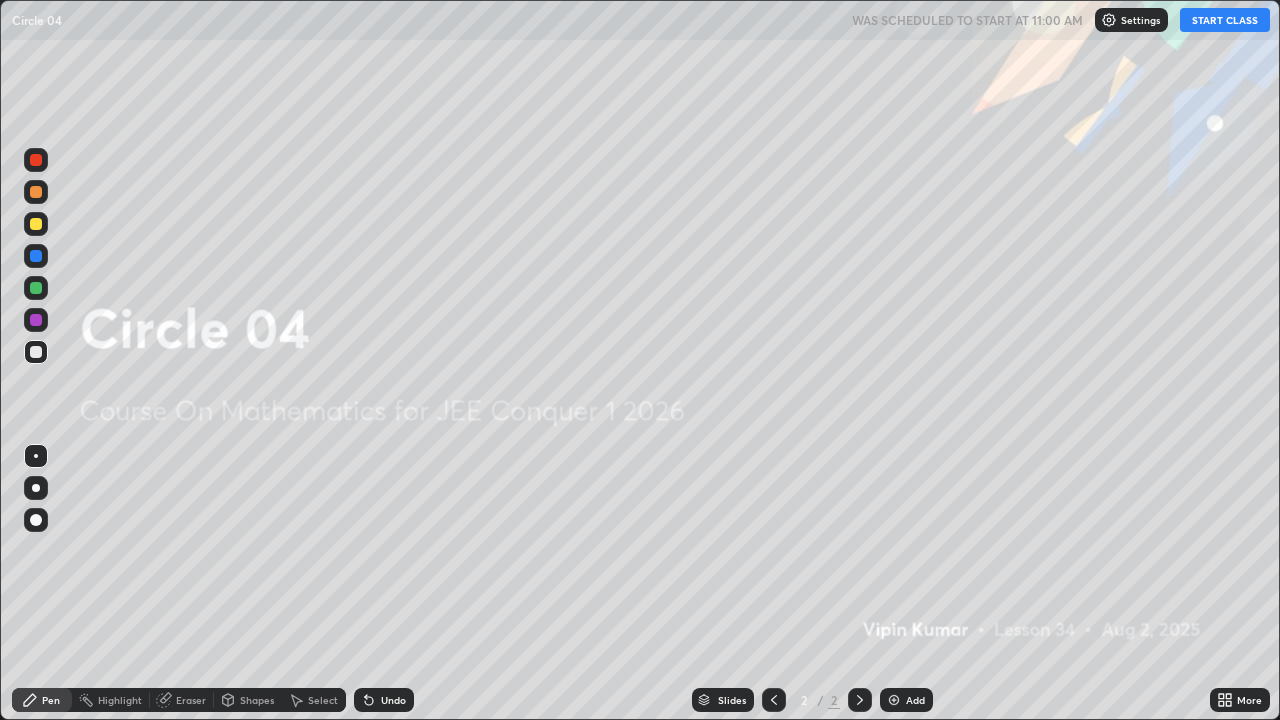 scroll, scrollTop: 99280, scrollLeft: 98720, axis: both 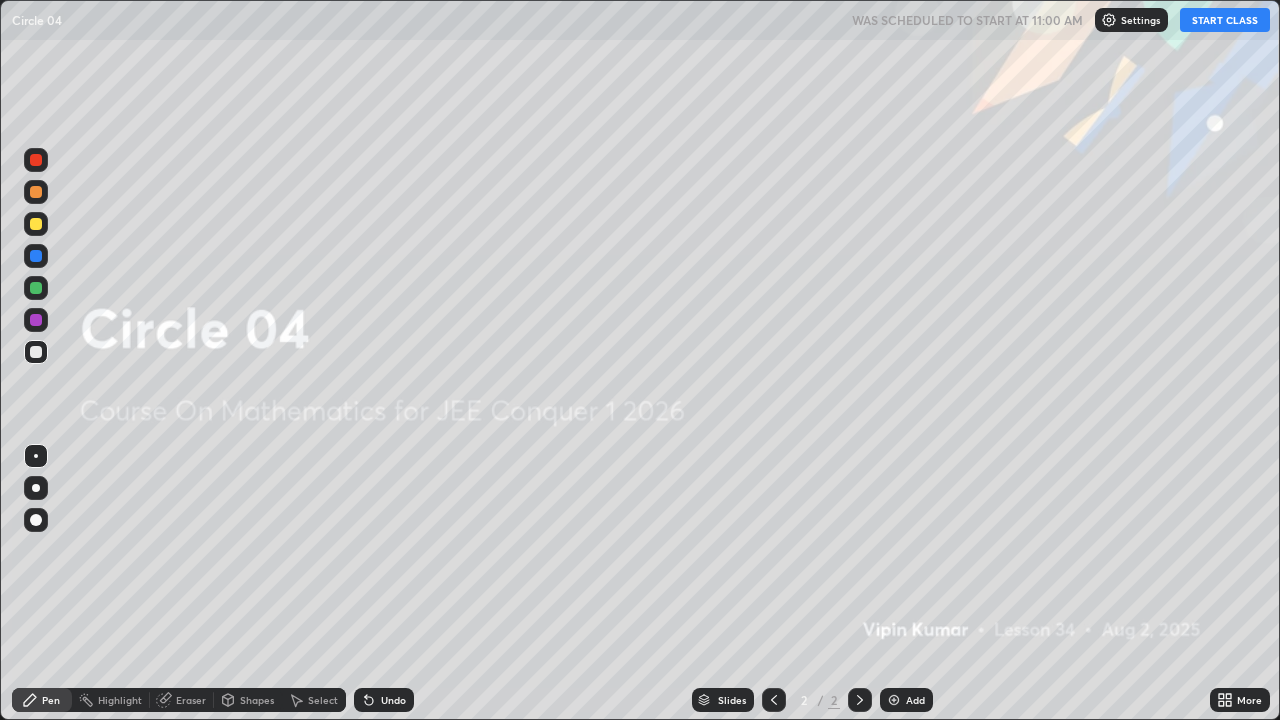 click on "START CLASS" at bounding box center [1225, 20] 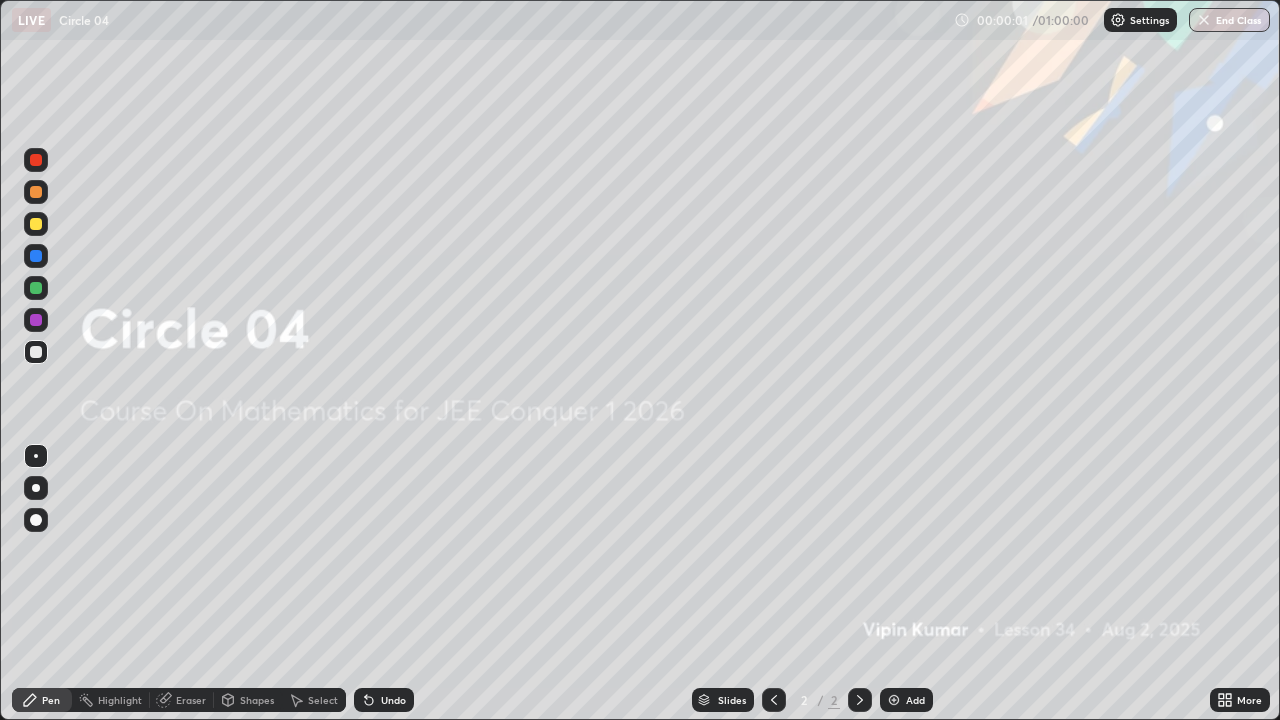 click at bounding box center [894, 700] 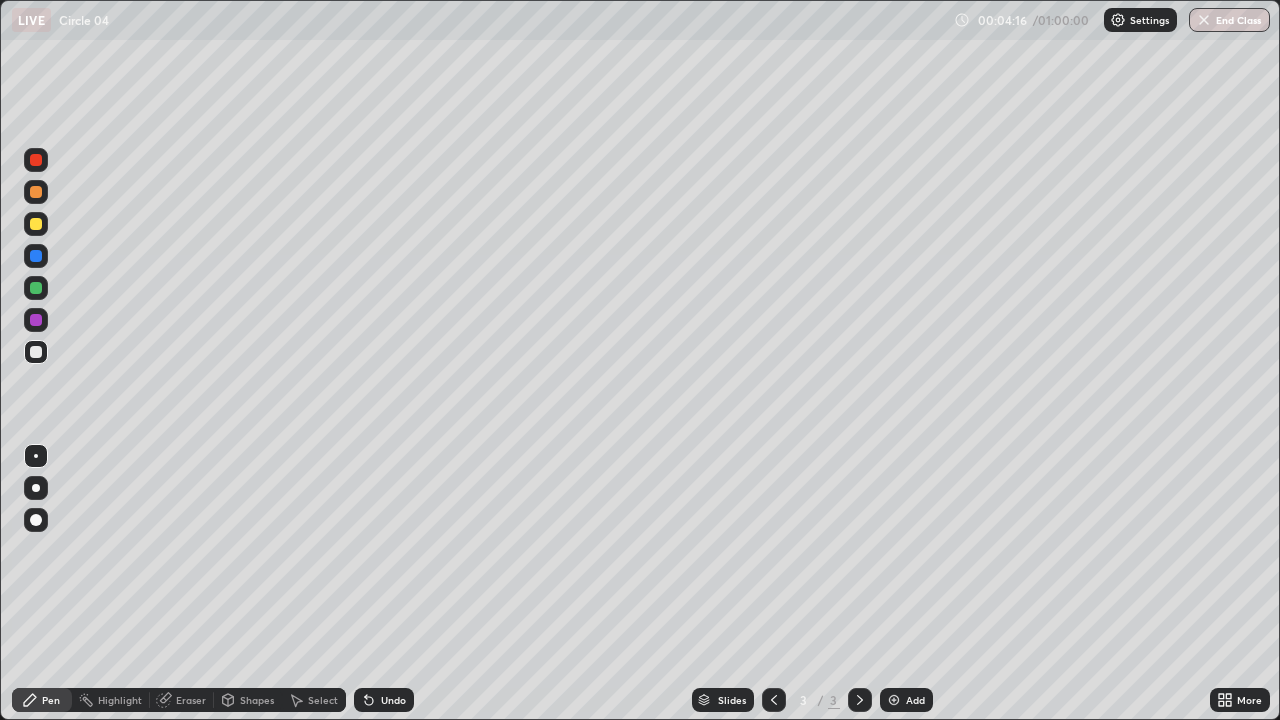 click on "Add" at bounding box center (915, 700) 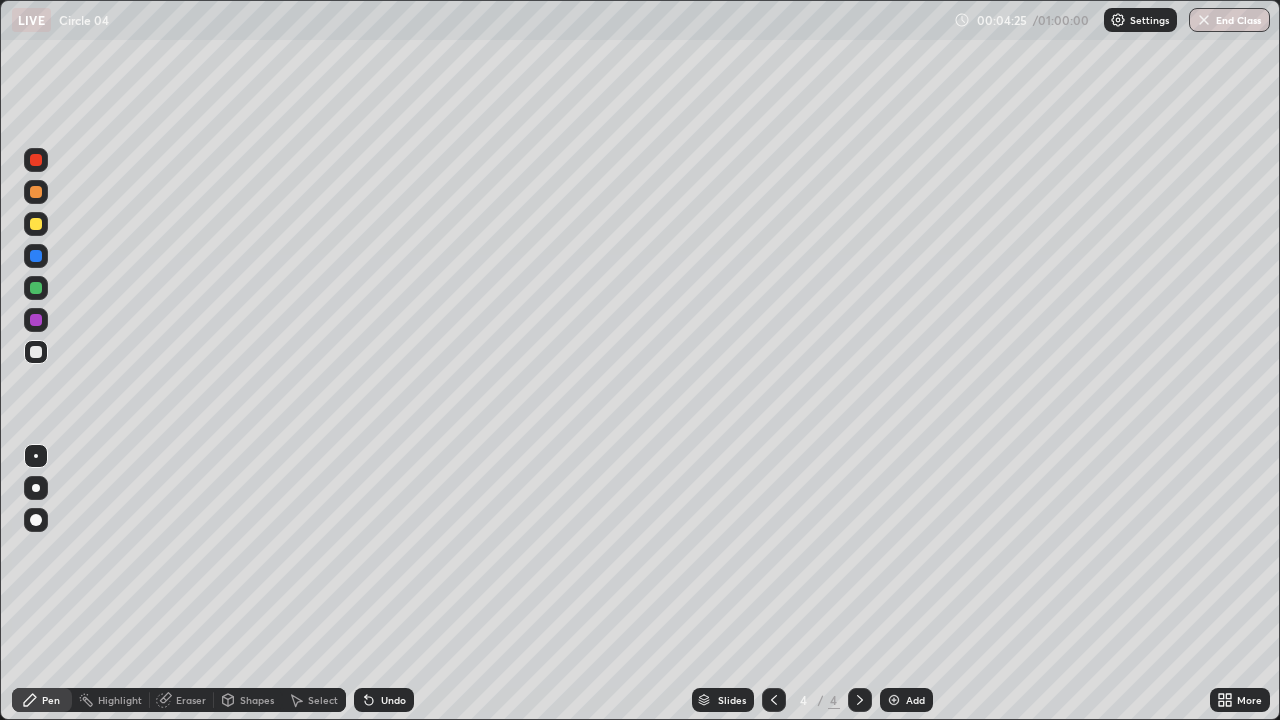 click on "Undo" at bounding box center (393, 700) 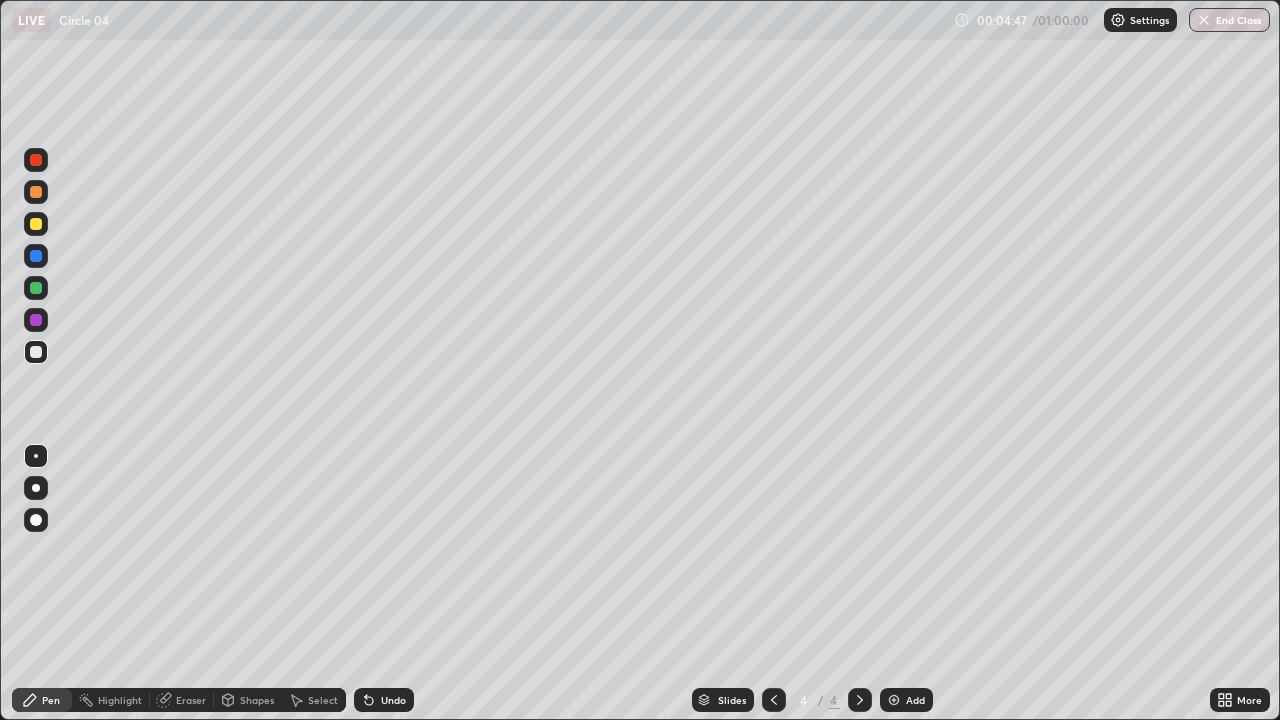 click 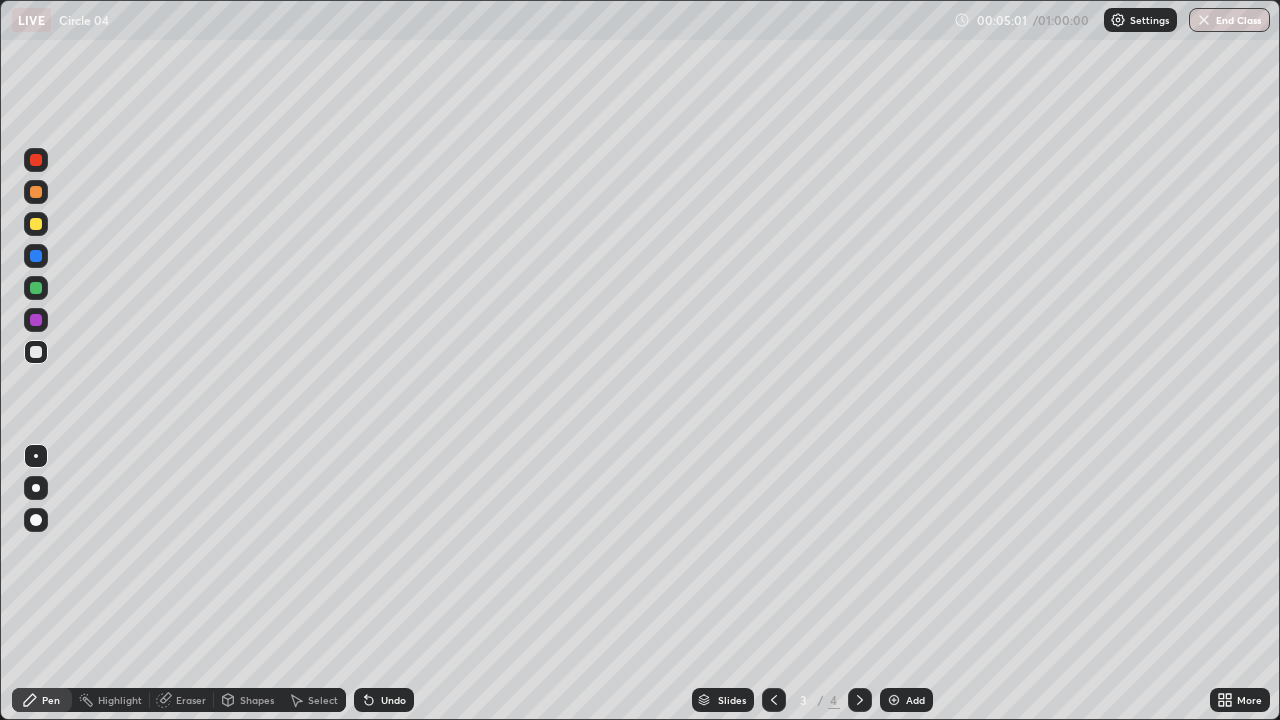 click at bounding box center [860, 700] 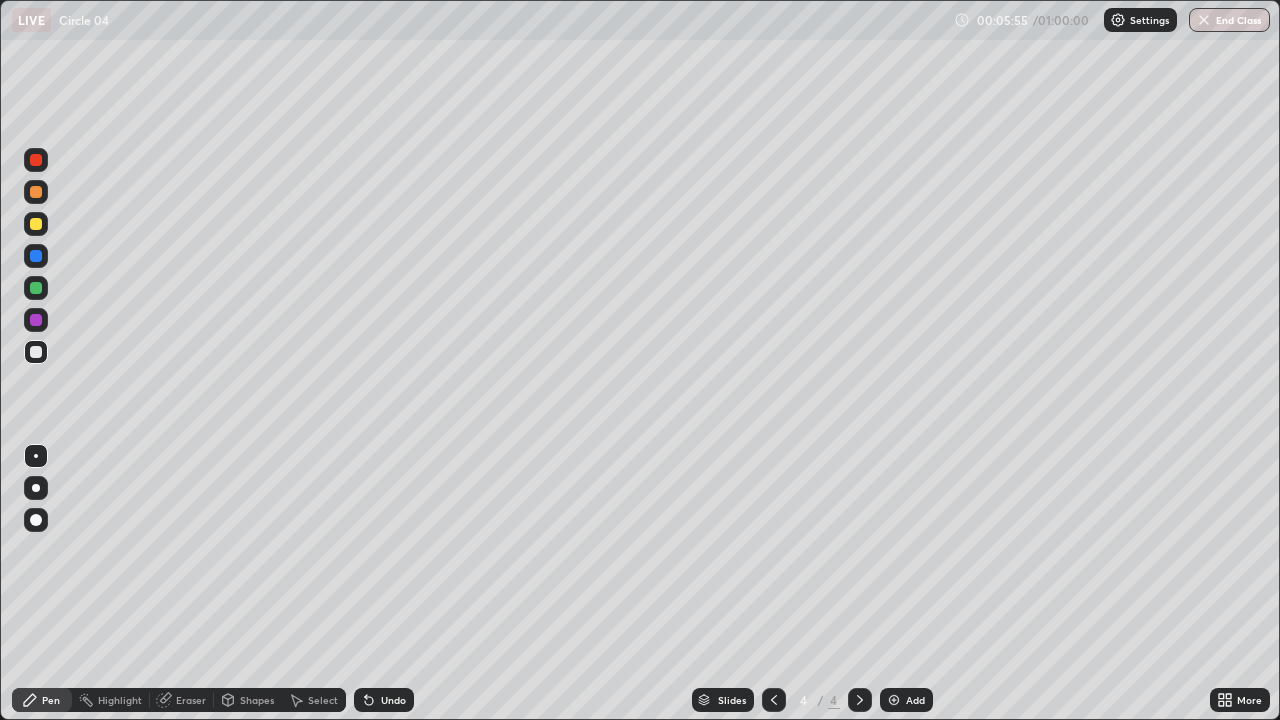 click on "Undo" at bounding box center (393, 700) 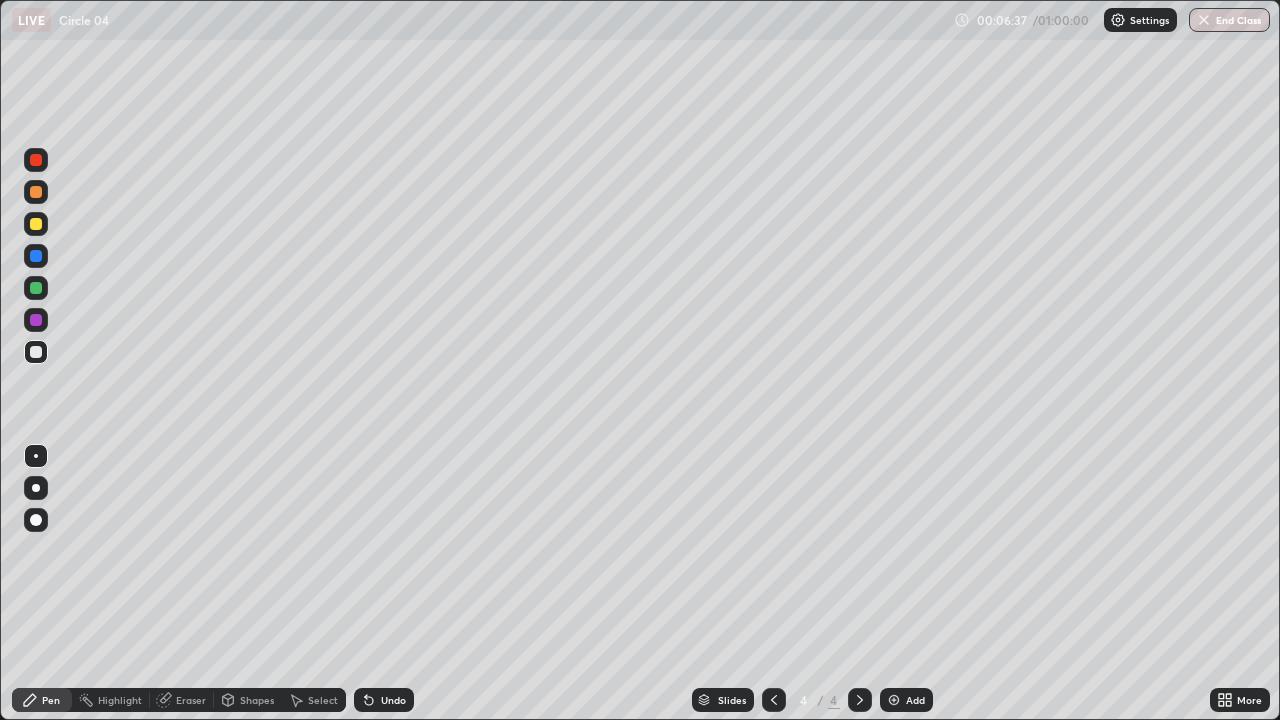 click on "Undo" at bounding box center (384, 700) 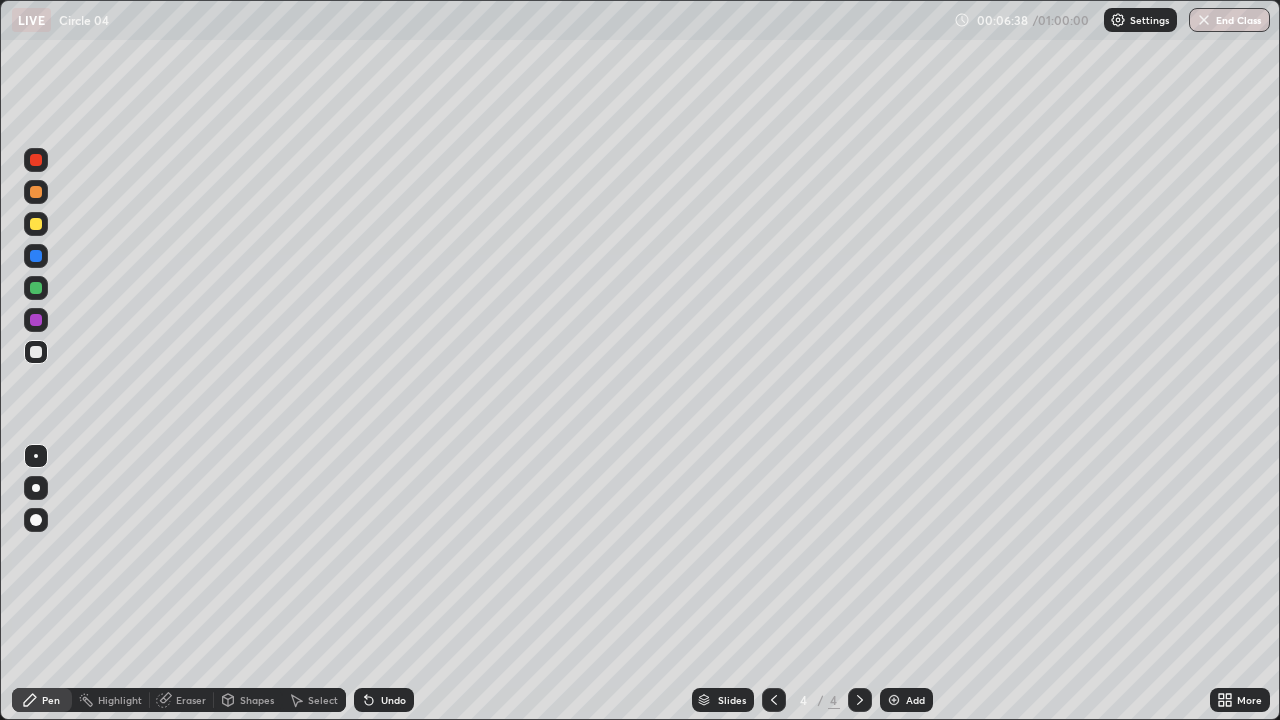 click on "Undo" at bounding box center (393, 700) 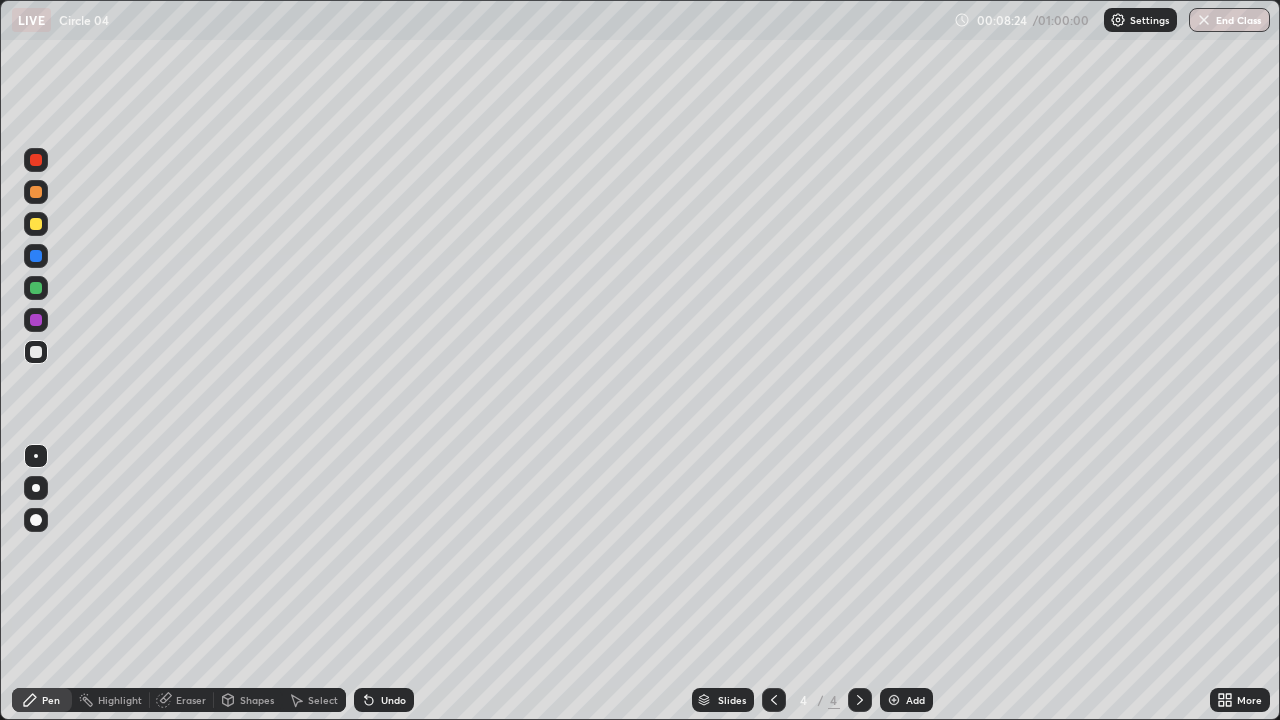 click on "Add" at bounding box center [906, 700] 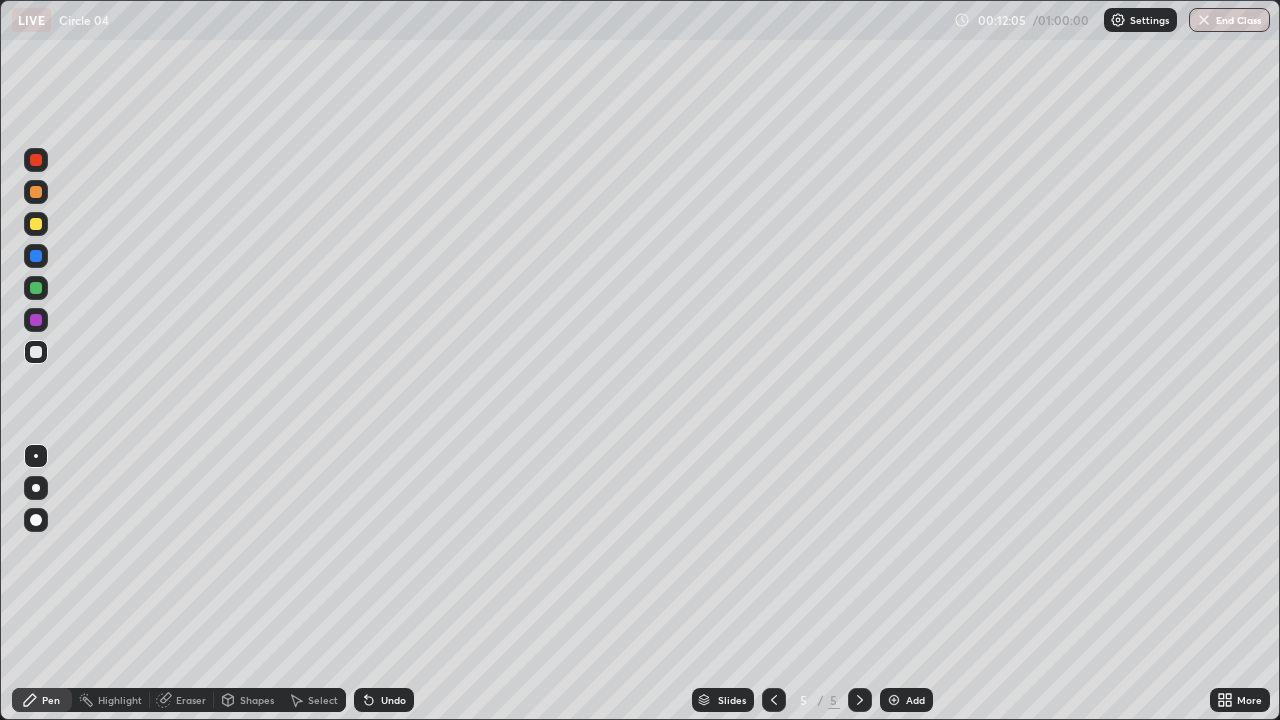 click on "Eraser" at bounding box center [191, 700] 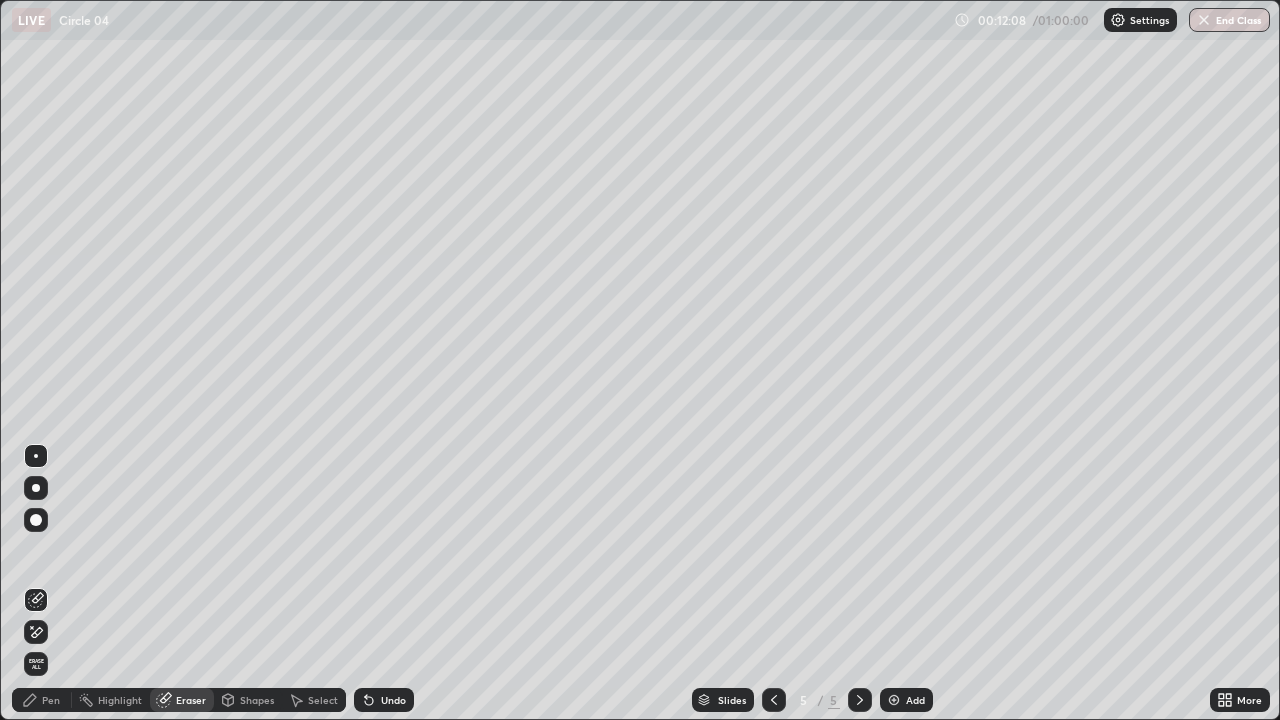 click on "Pen" at bounding box center [42, 700] 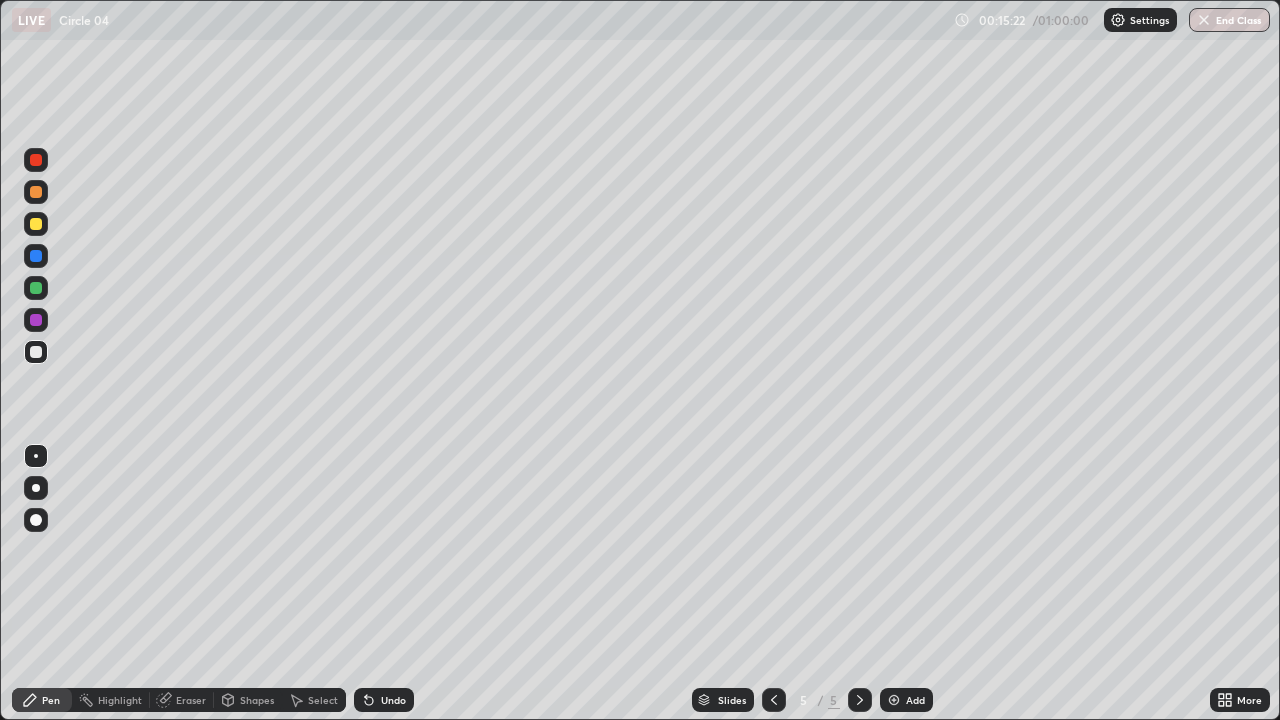 click on "Add" at bounding box center (915, 700) 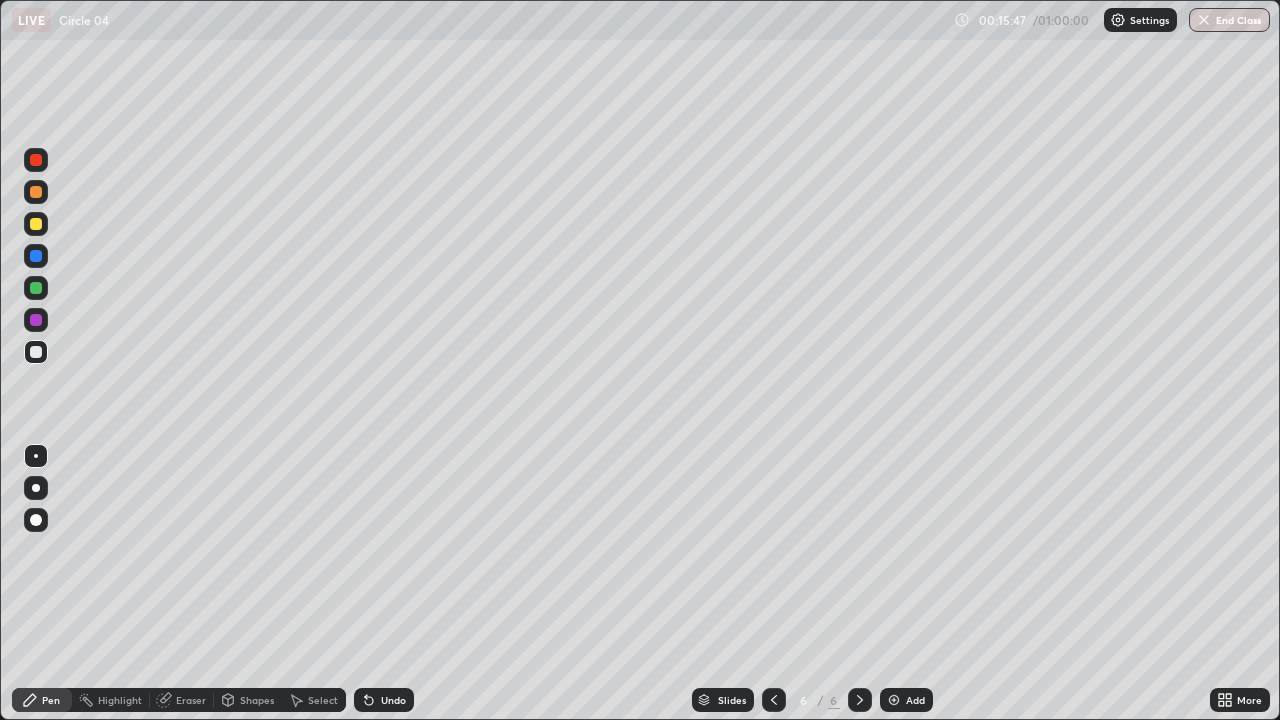 click on "Undo" at bounding box center (393, 700) 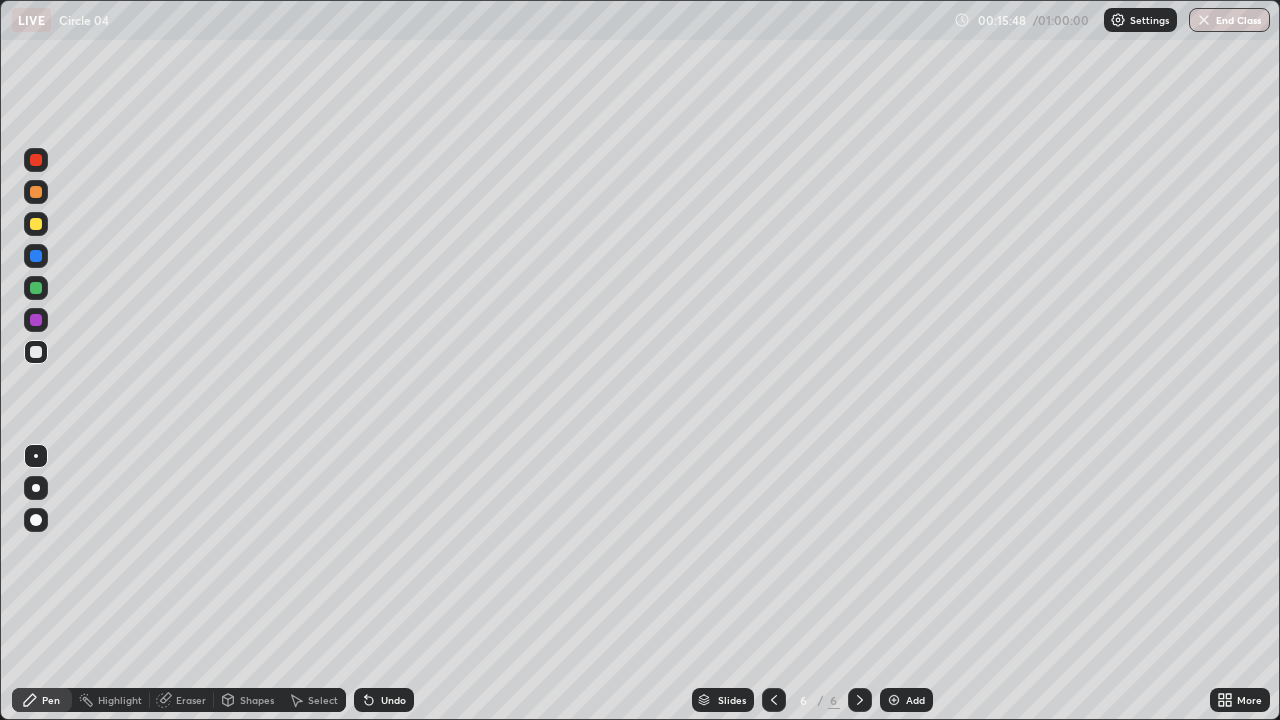 click on "Undo" at bounding box center (393, 700) 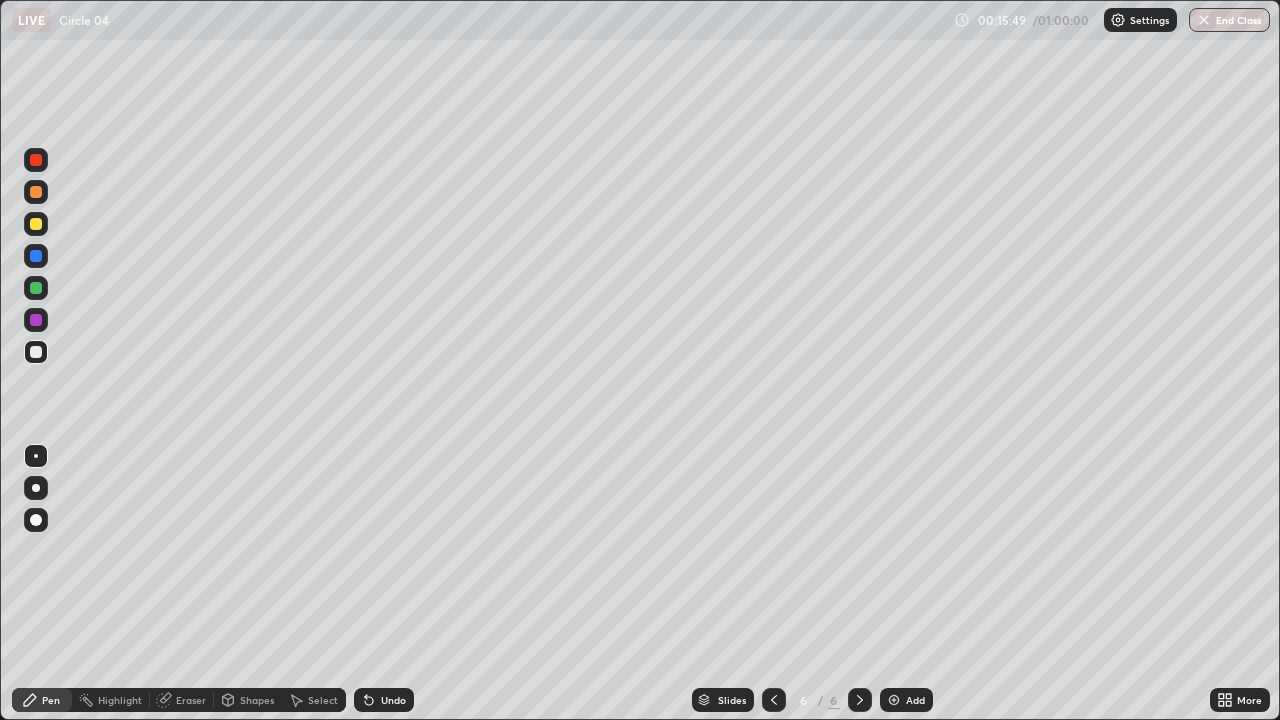 click on "Undo" at bounding box center [384, 700] 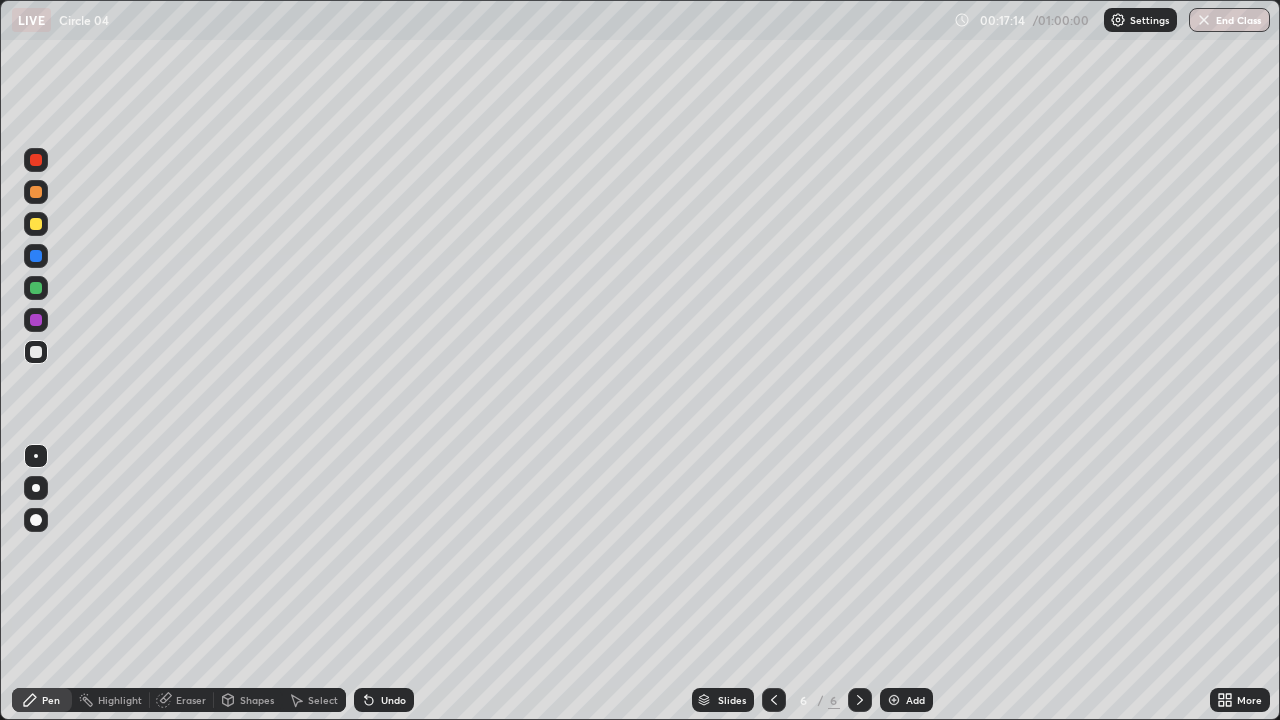click on "Add" at bounding box center (915, 700) 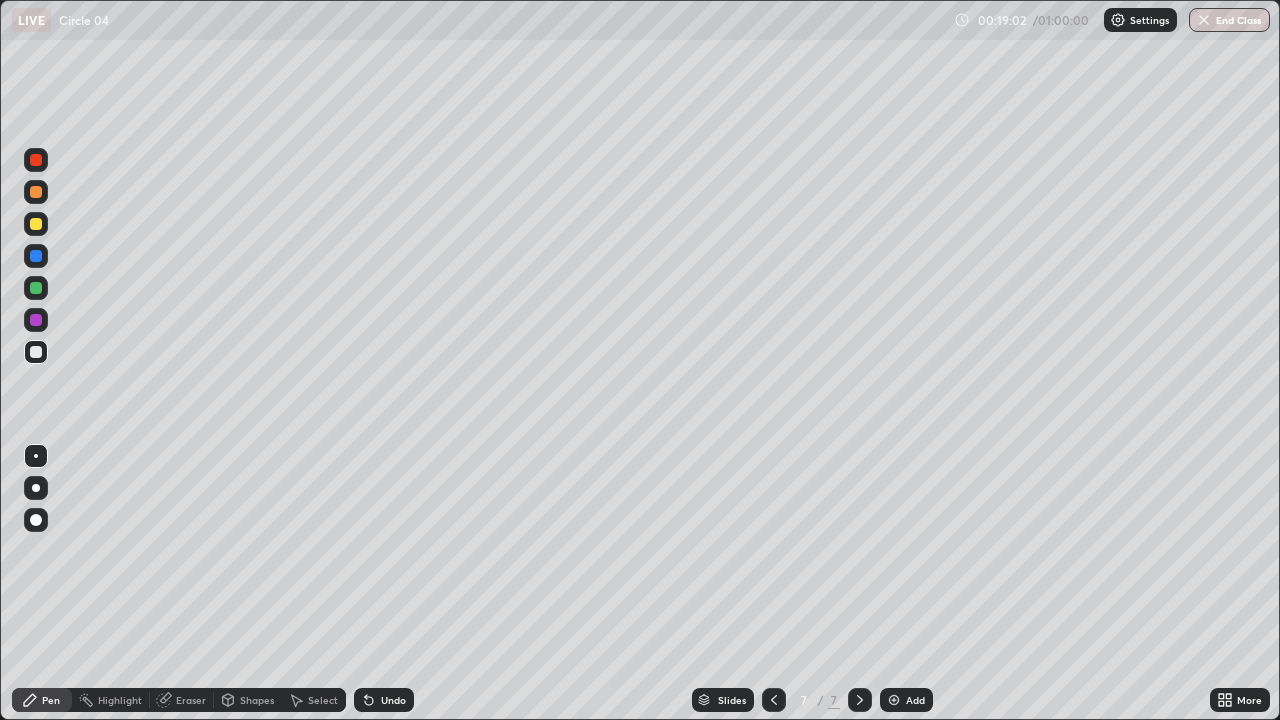 click at bounding box center [36, 224] 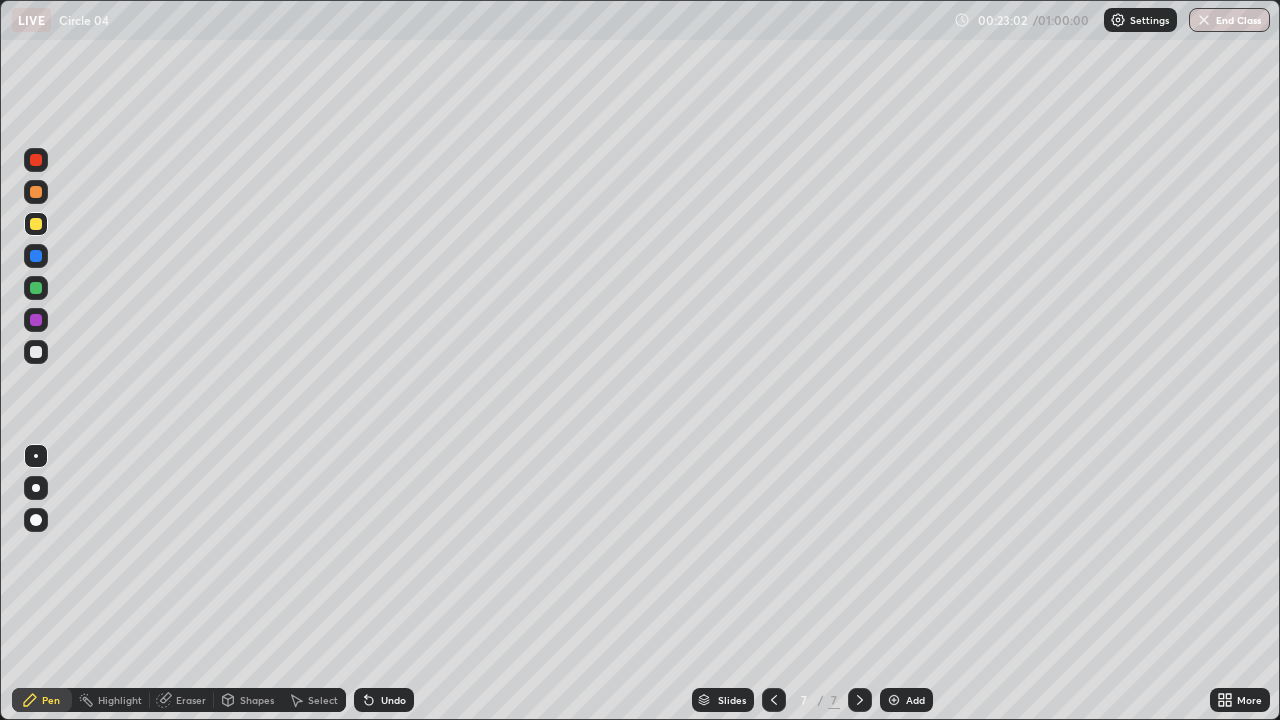 click on "Undo" at bounding box center (393, 700) 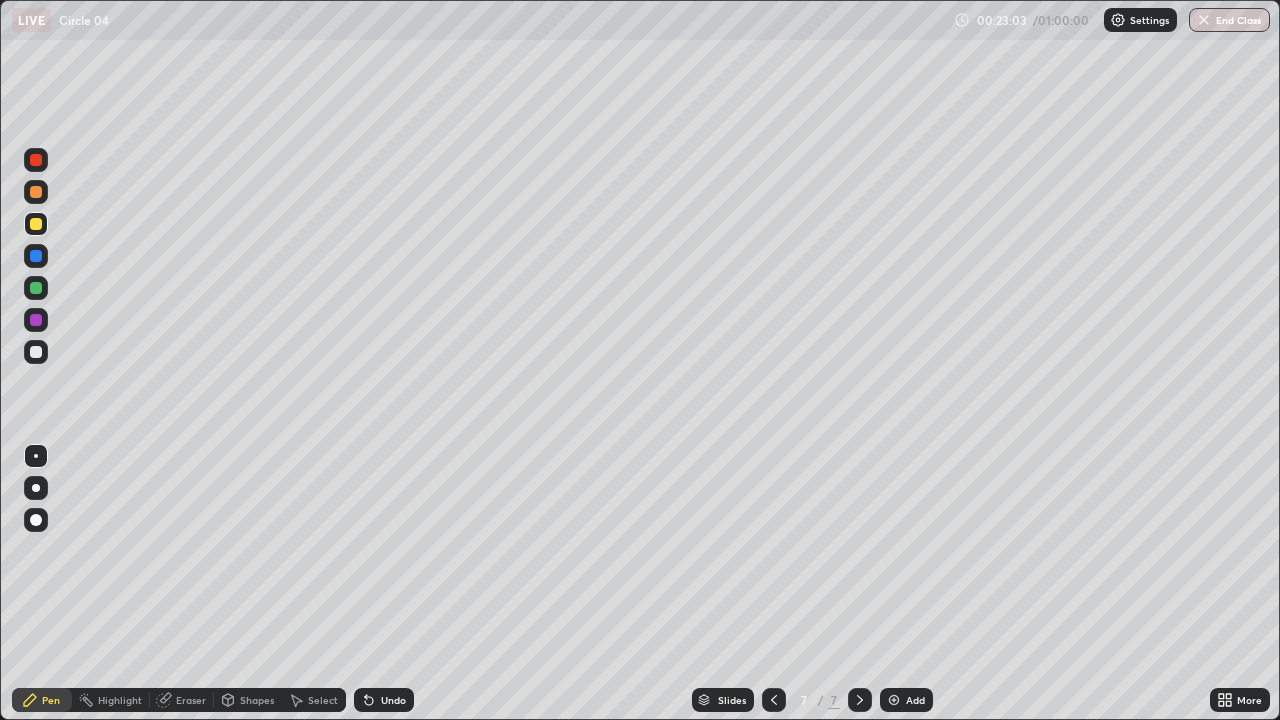 click on "Undo" at bounding box center [393, 700] 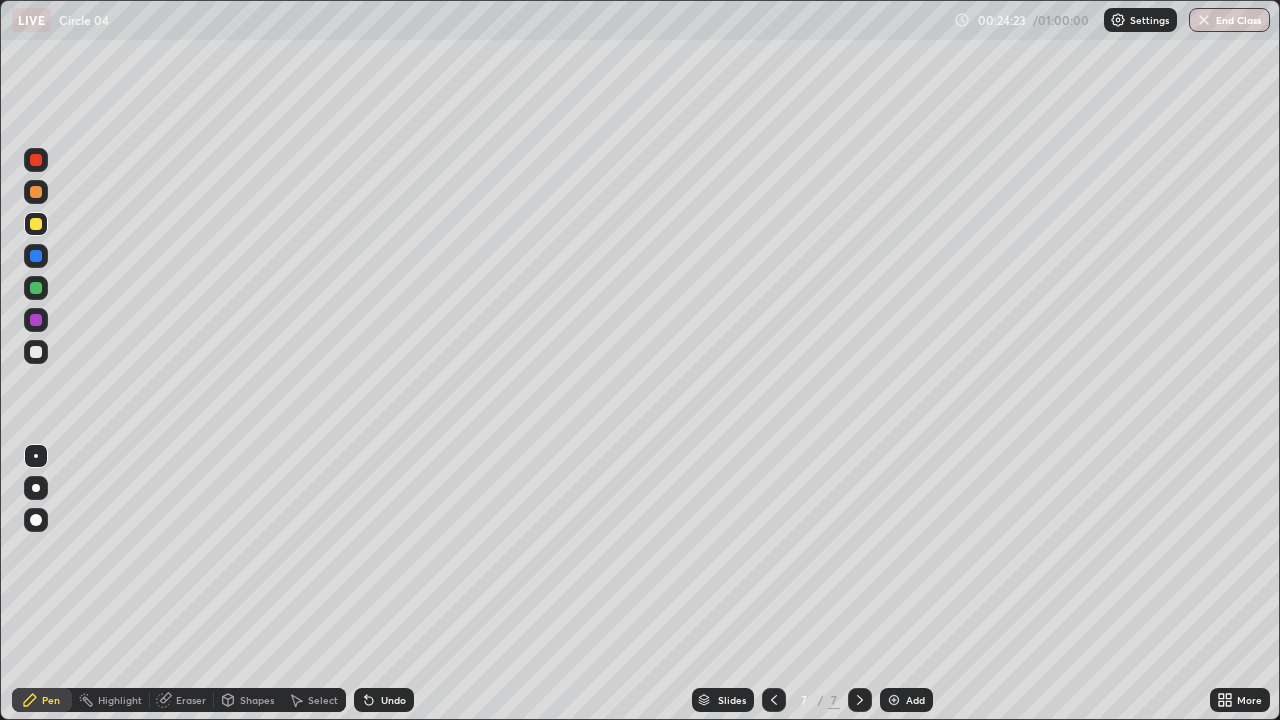 click on "Add" at bounding box center (915, 700) 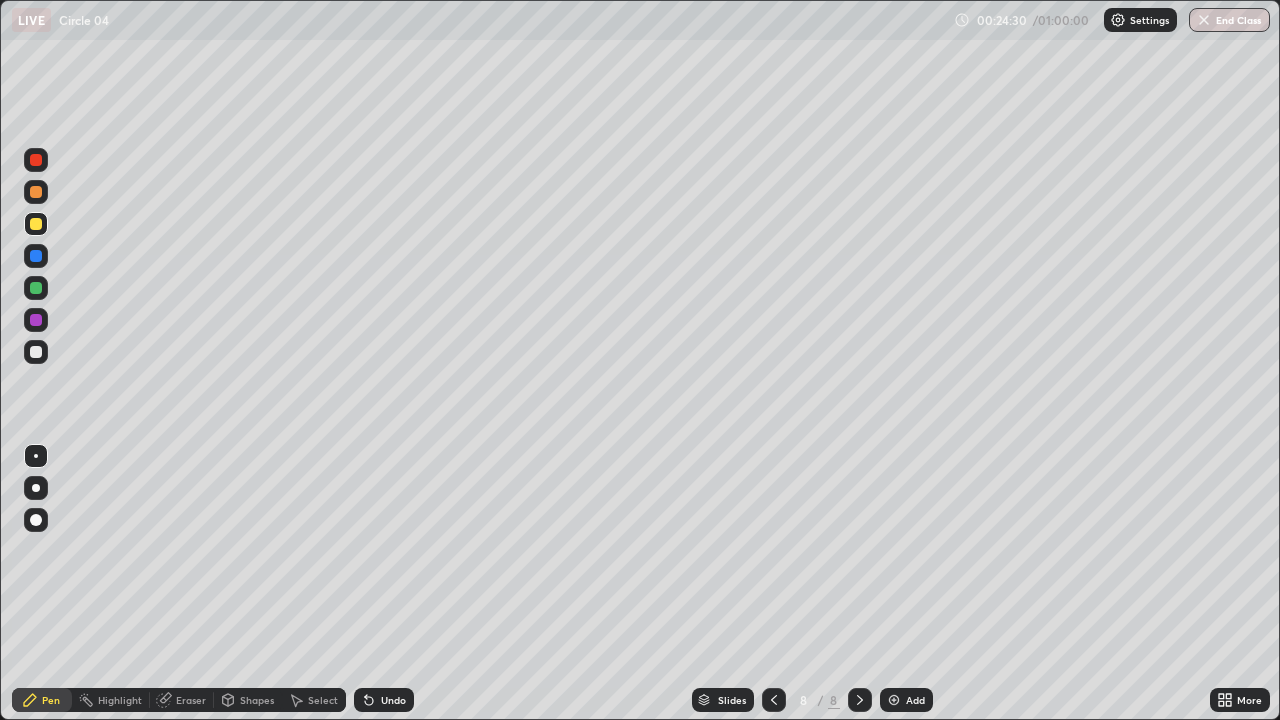 click 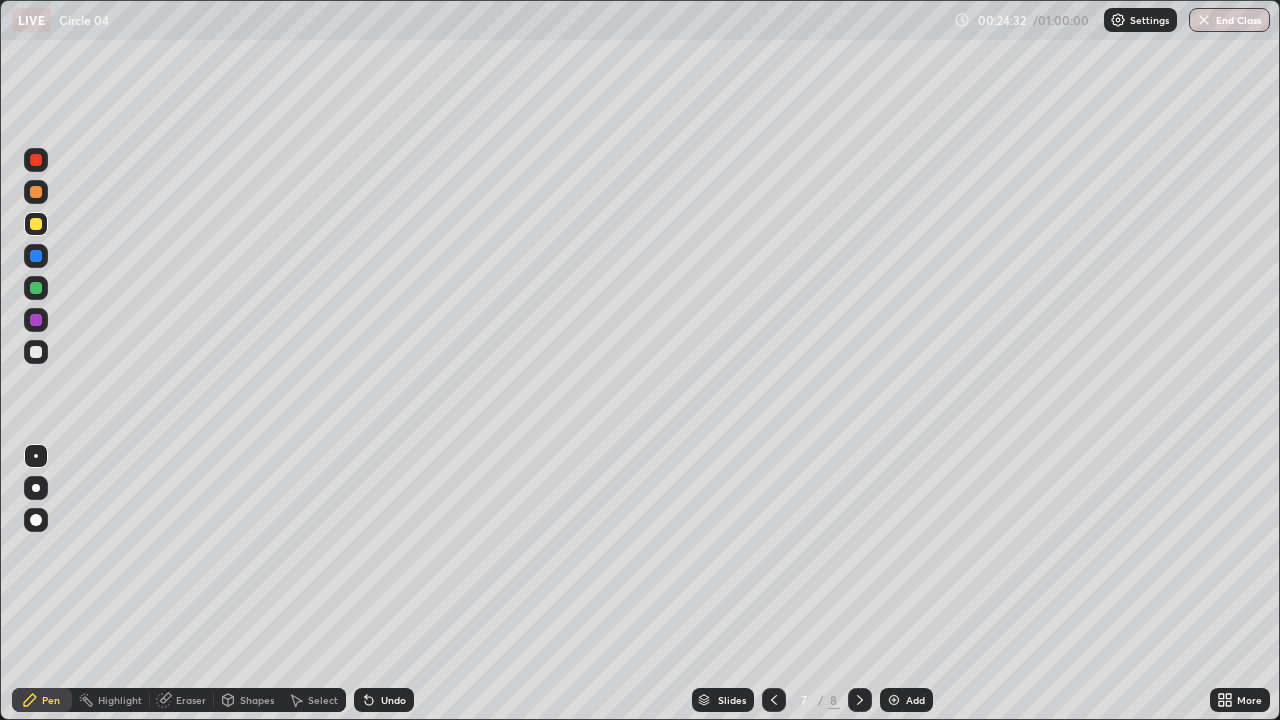 click 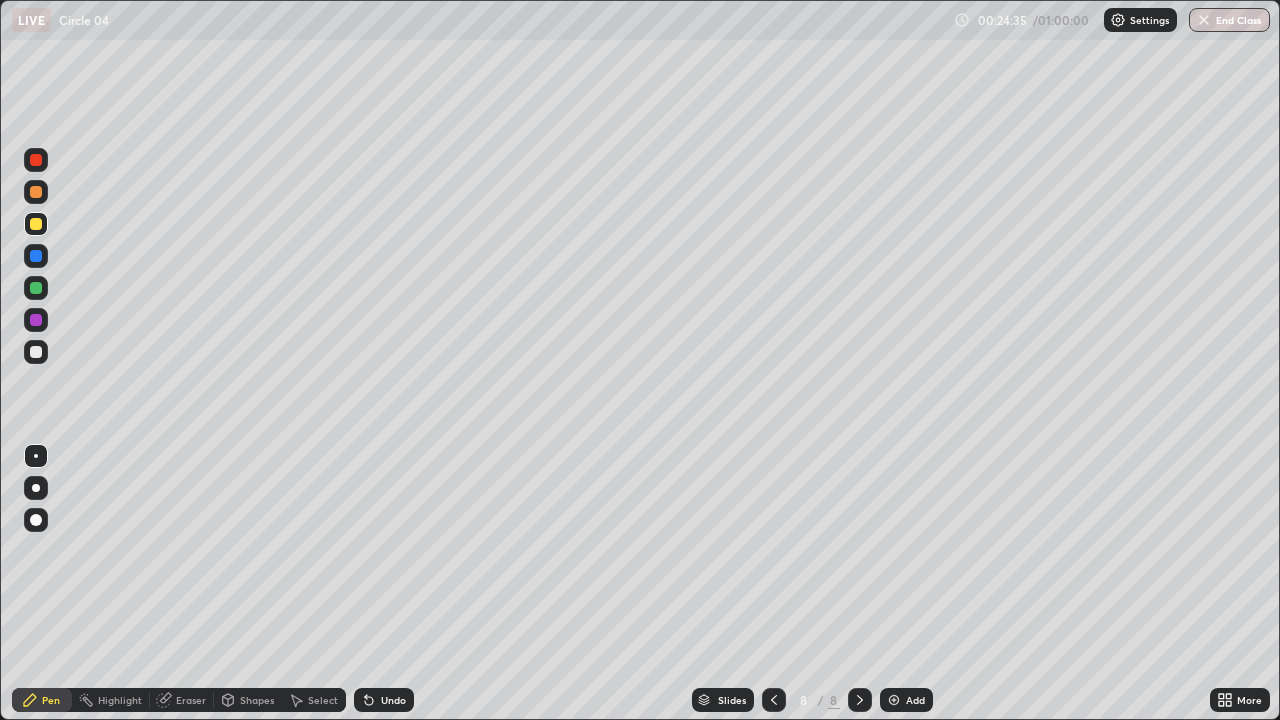 click 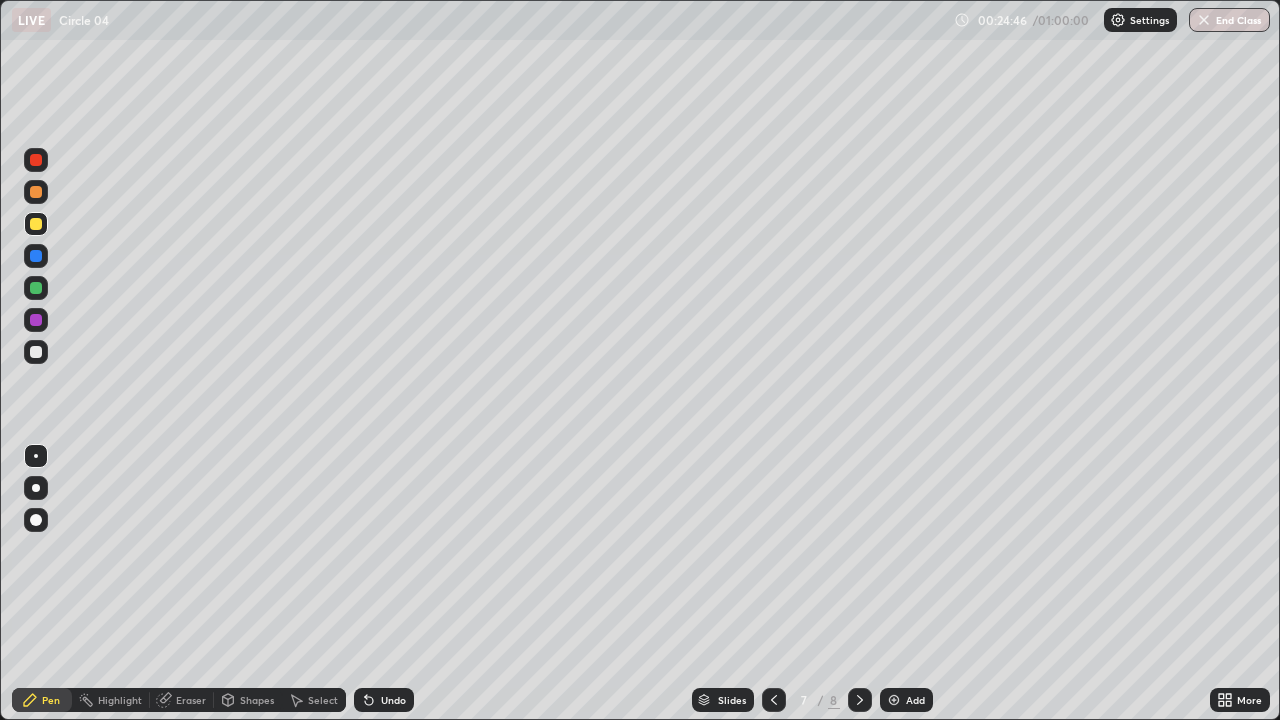 click 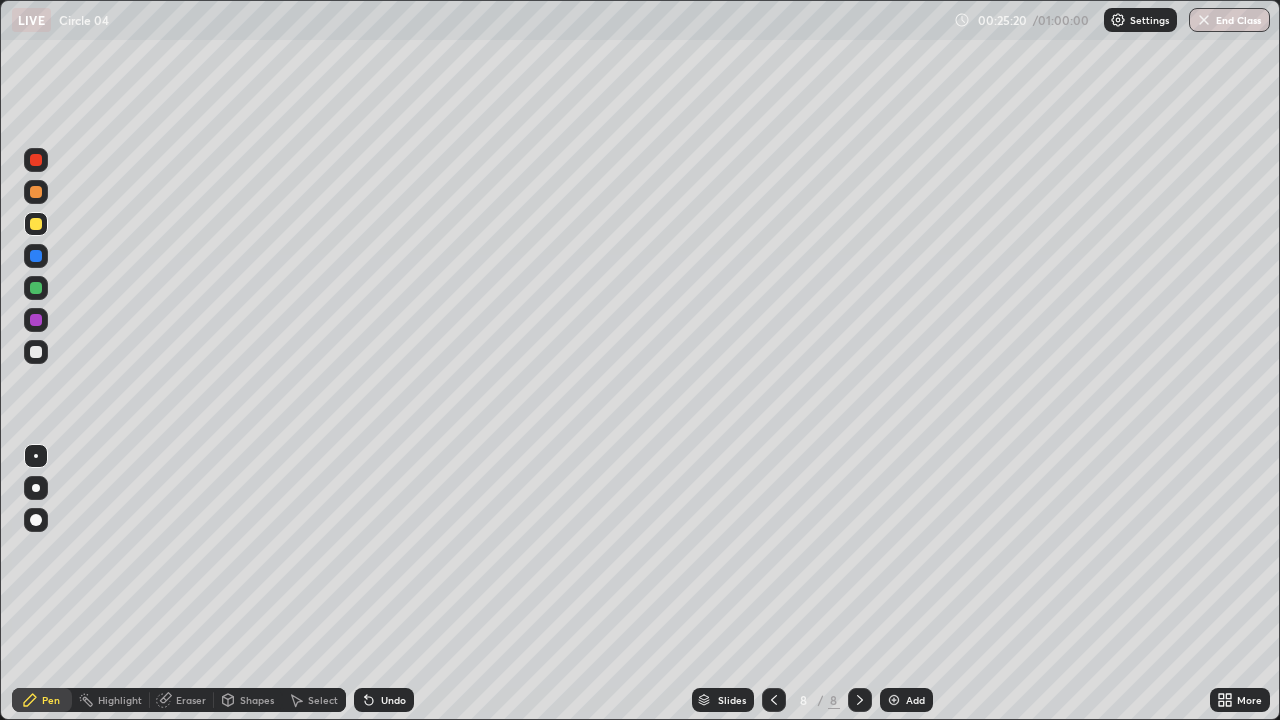 click 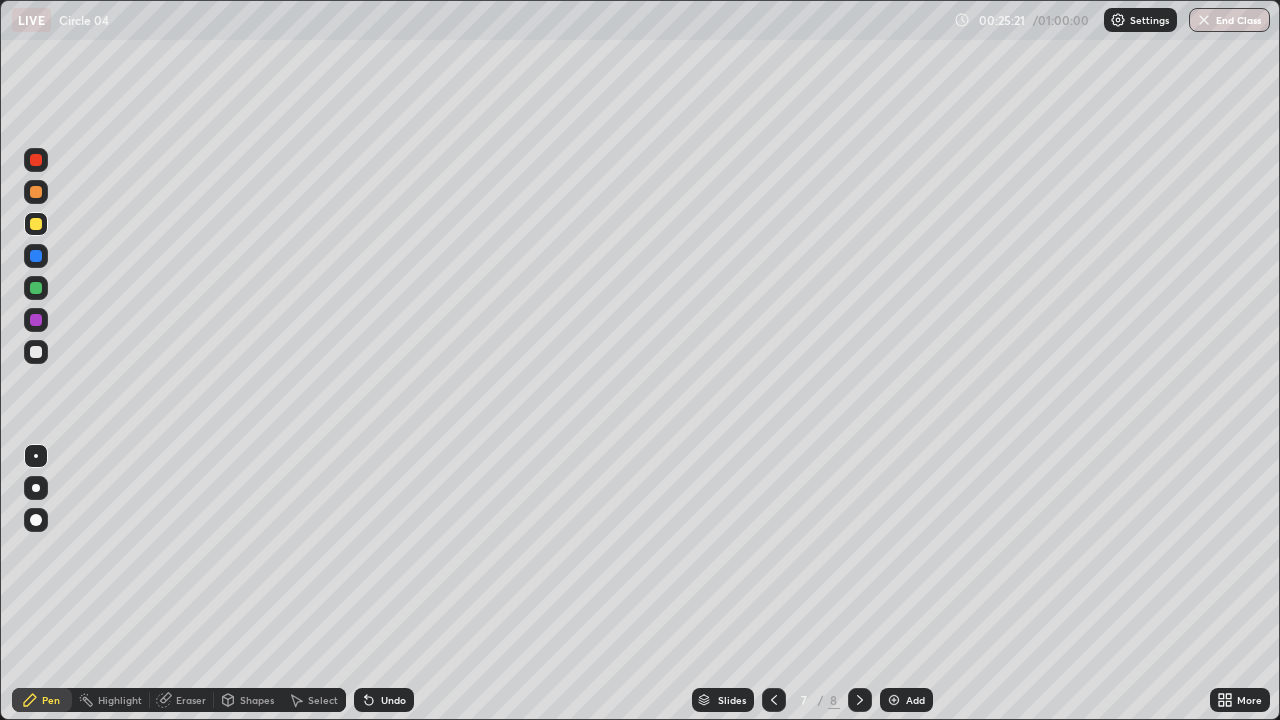 click 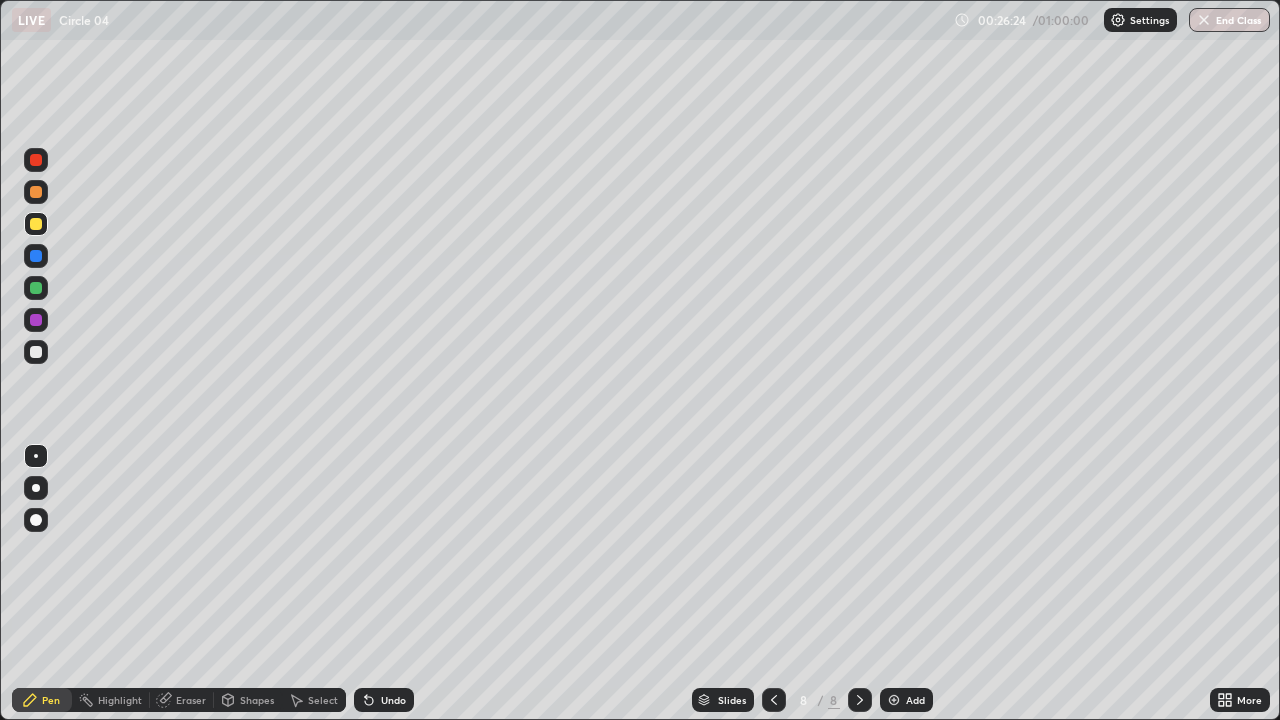 click 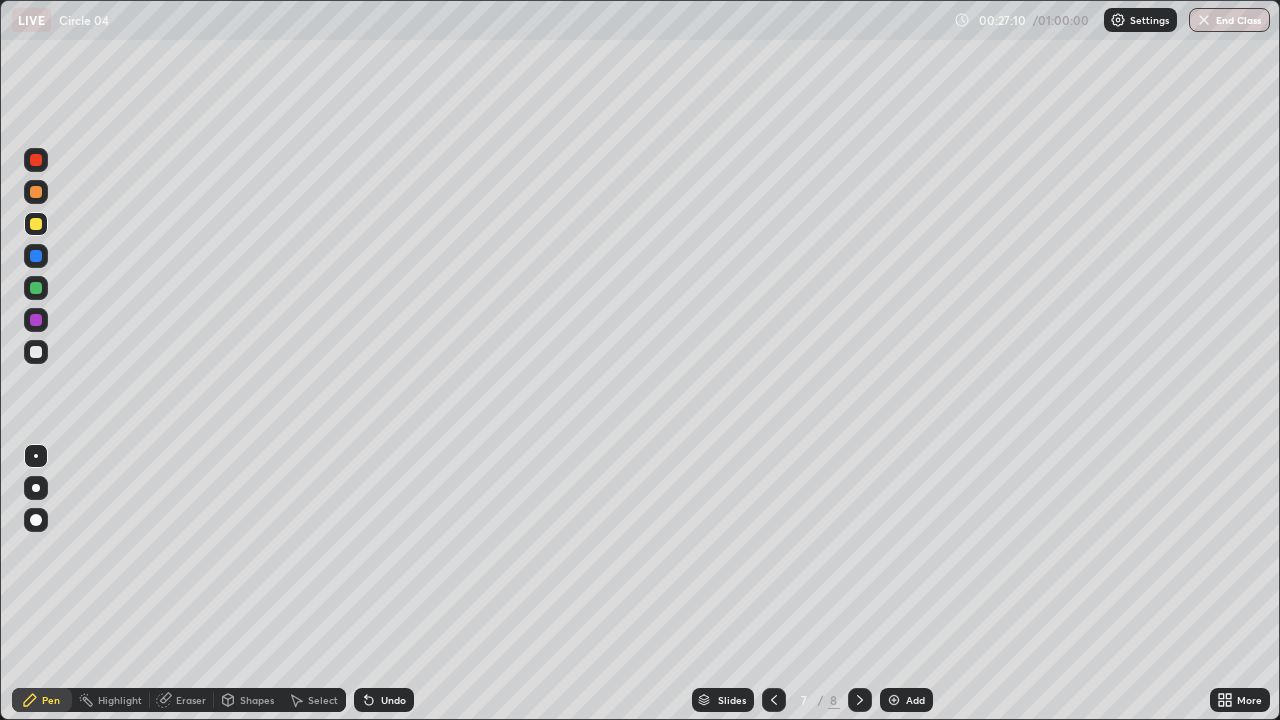 click 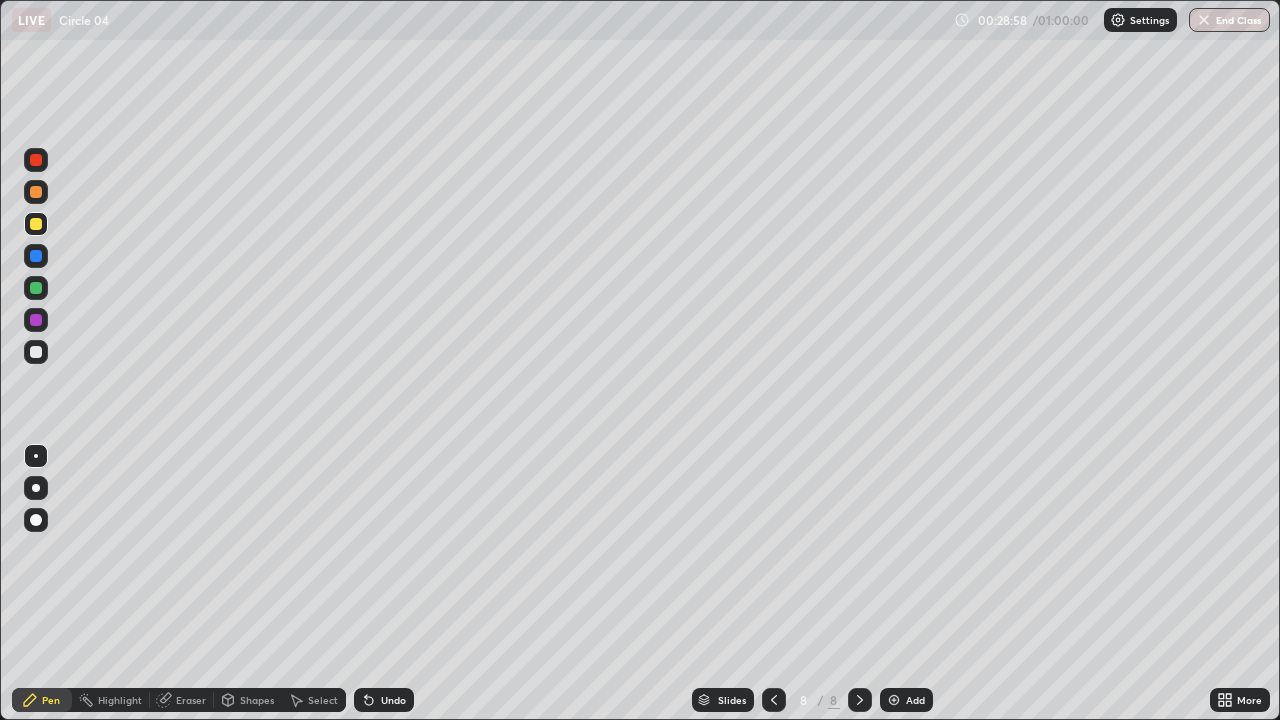 click on "Add" at bounding box center [906, 700] 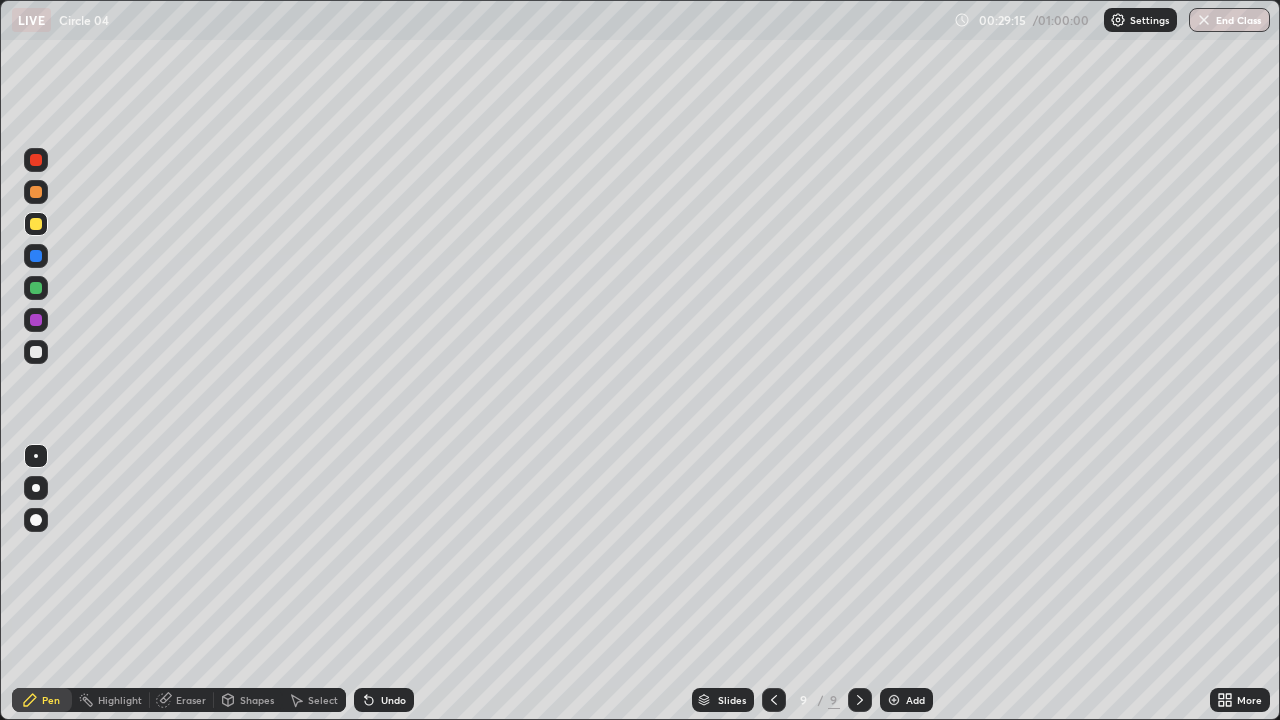 click on "Shapes" at bounding box center (257, 700) 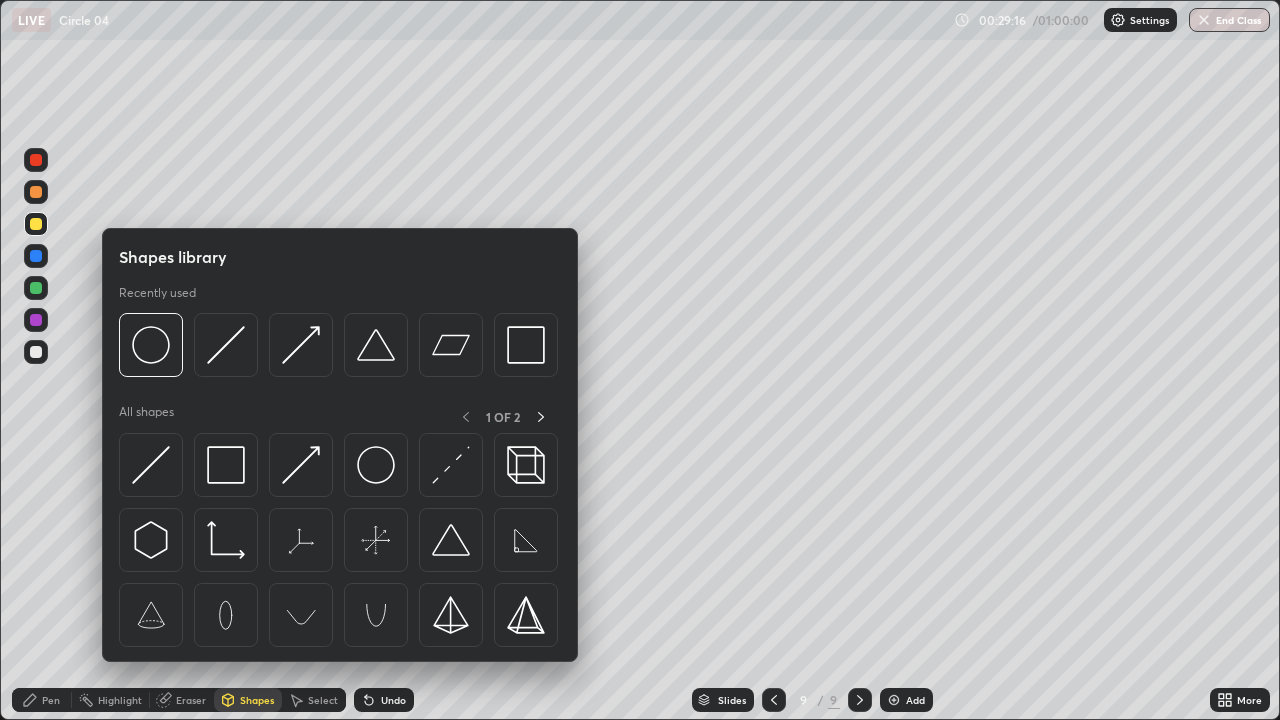 click at bounding box center [151, 345] 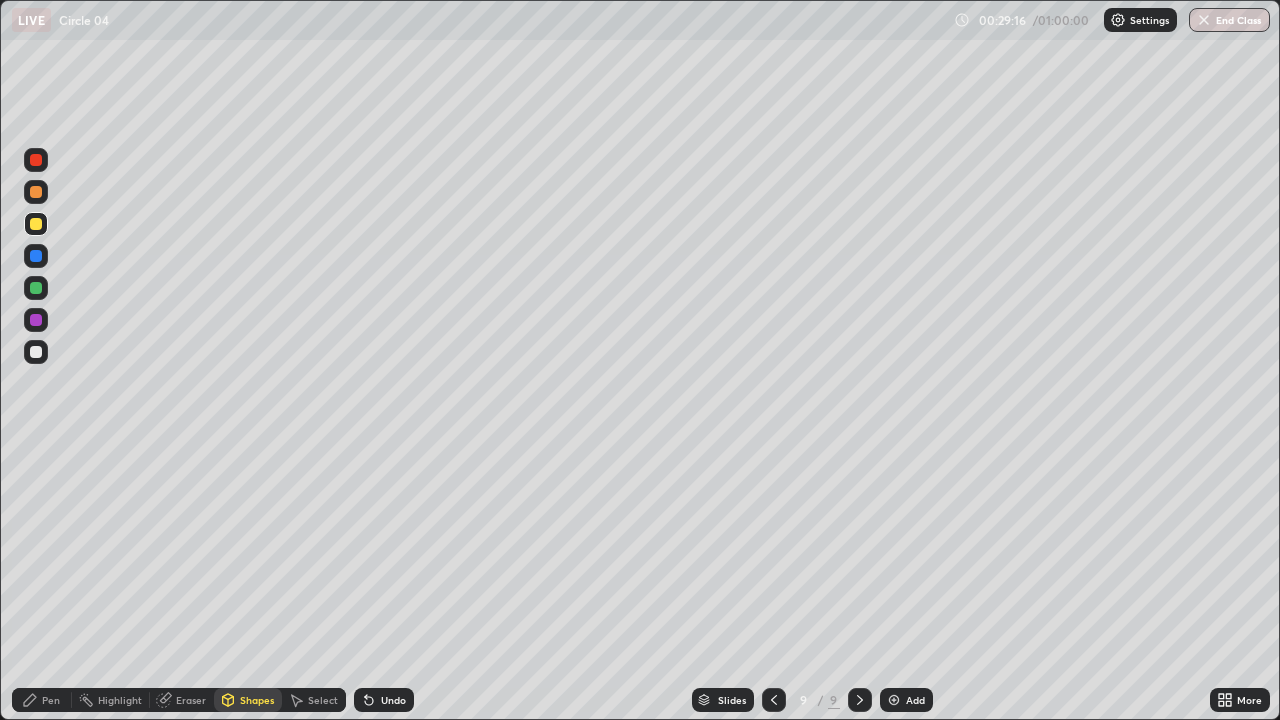 click at bounding box center [36, 412] 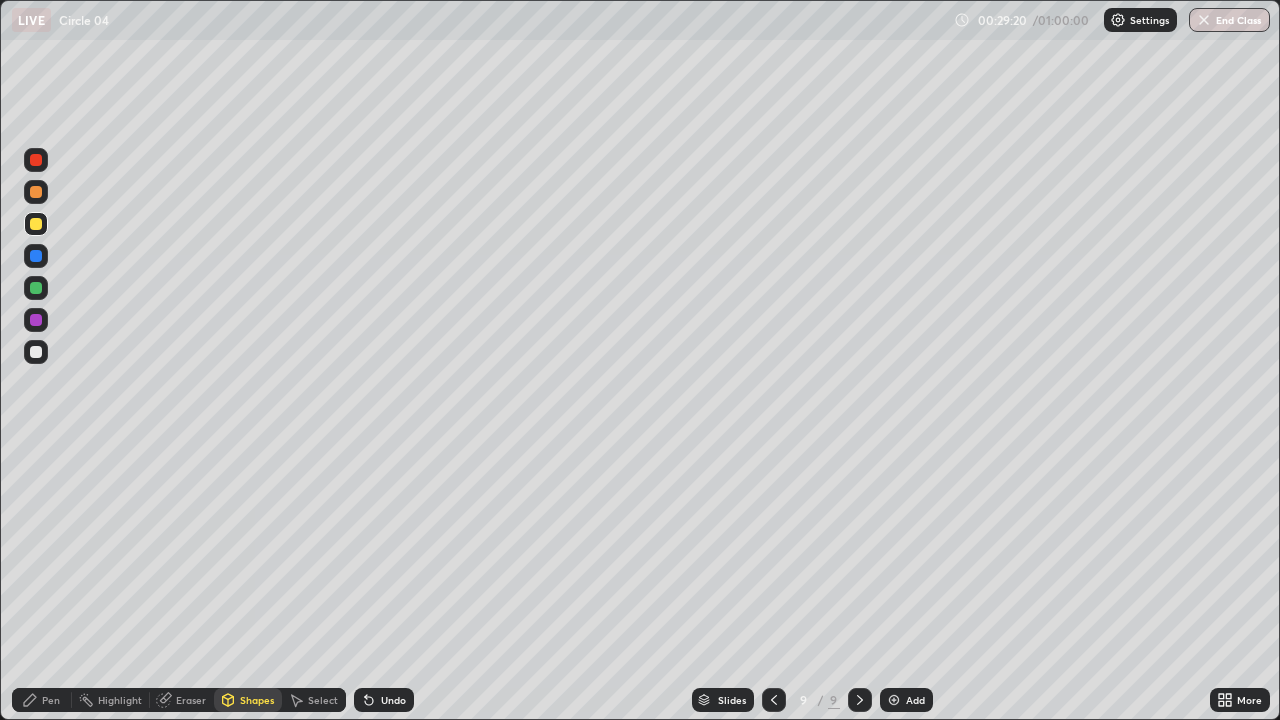 click 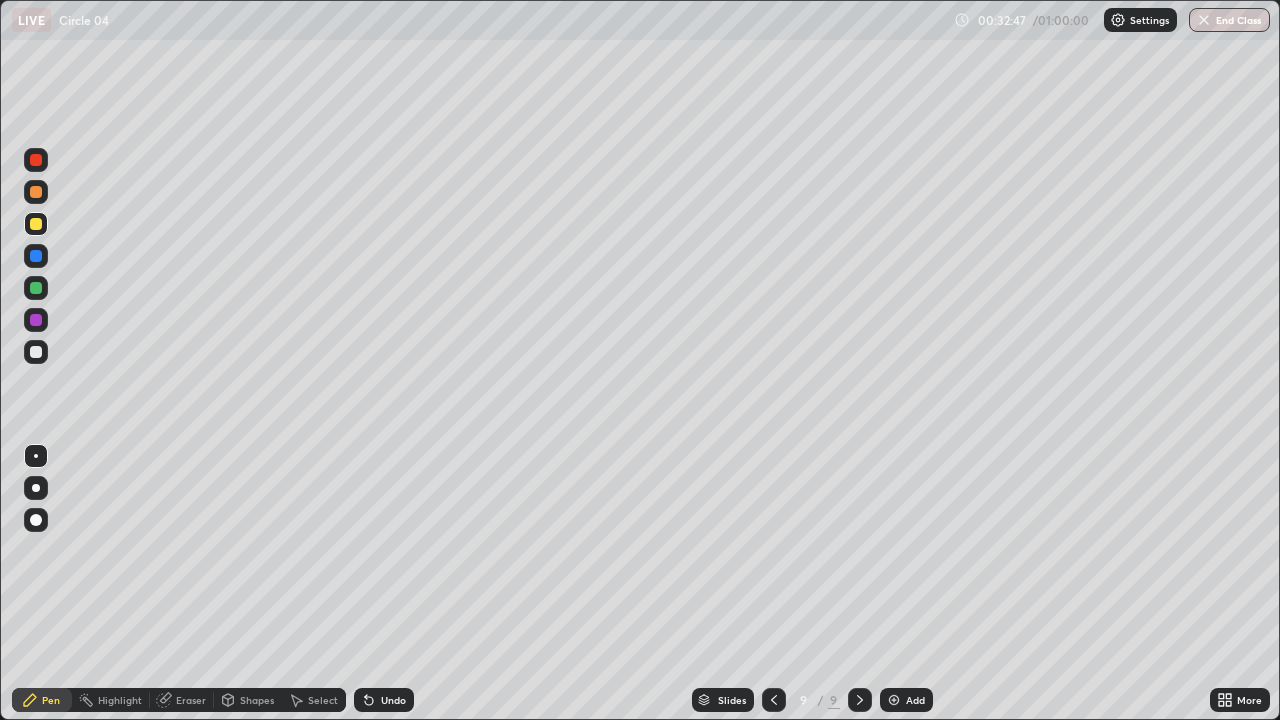 click on "Add" at bounding box center (906, 700) 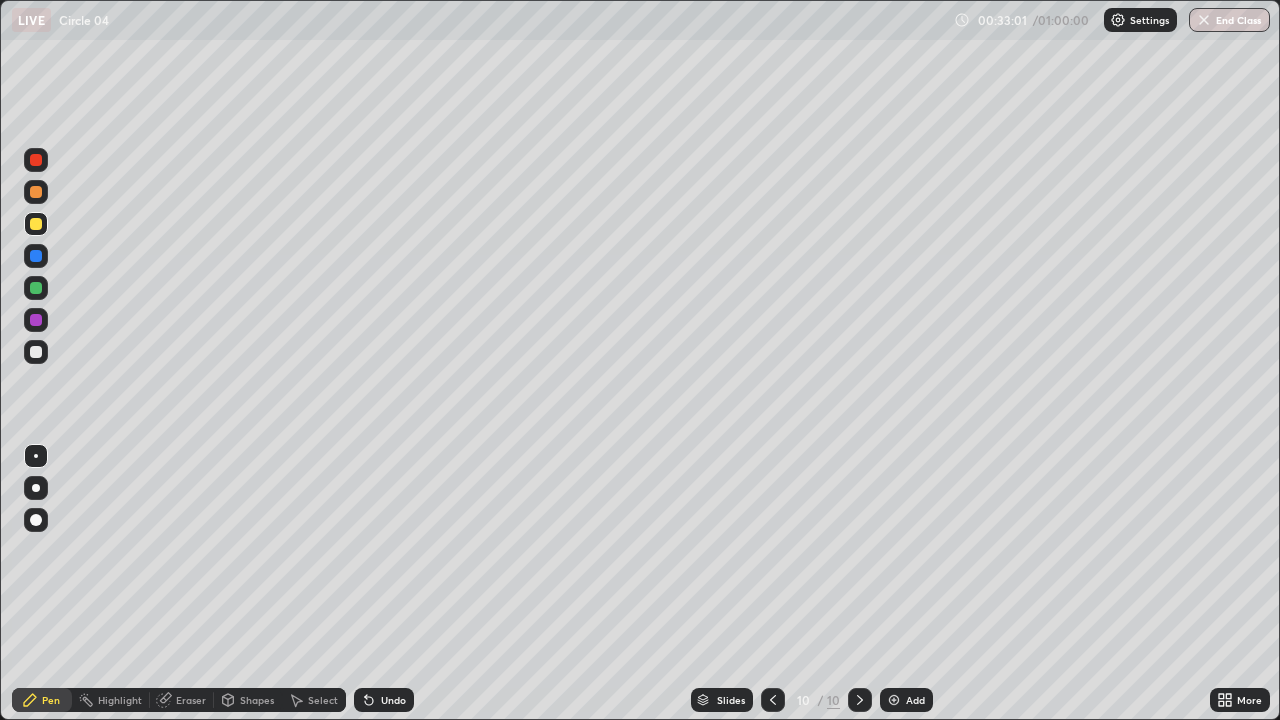 click on "Shapes" at bounding box center [257, 700] 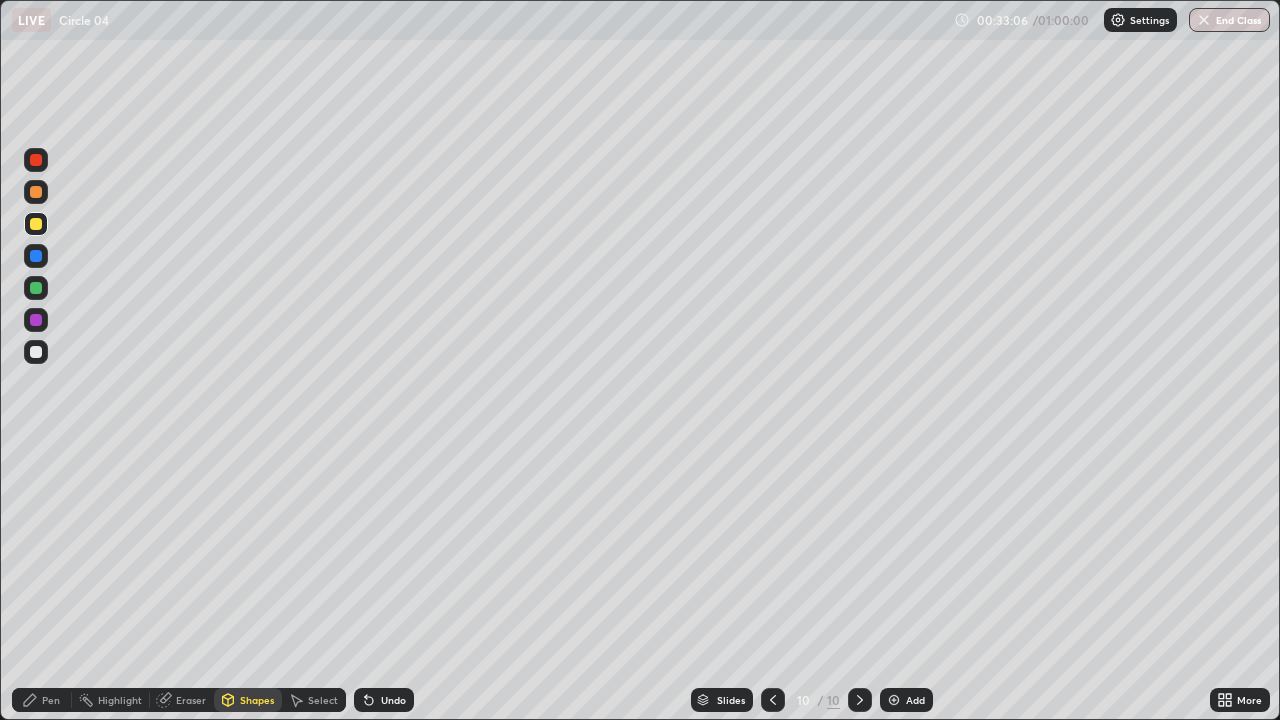 click on "Pen" at bounding box center [51, 700] 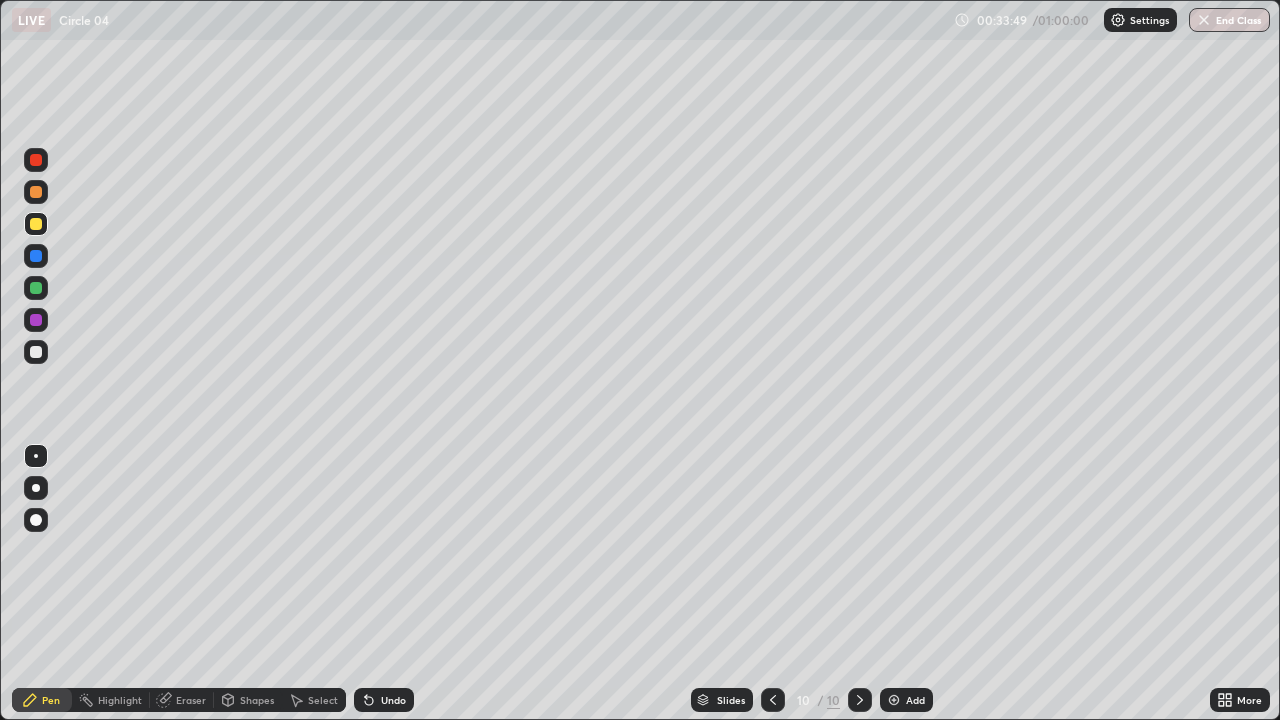 click on "Undo" at bounding box center [393, 700] 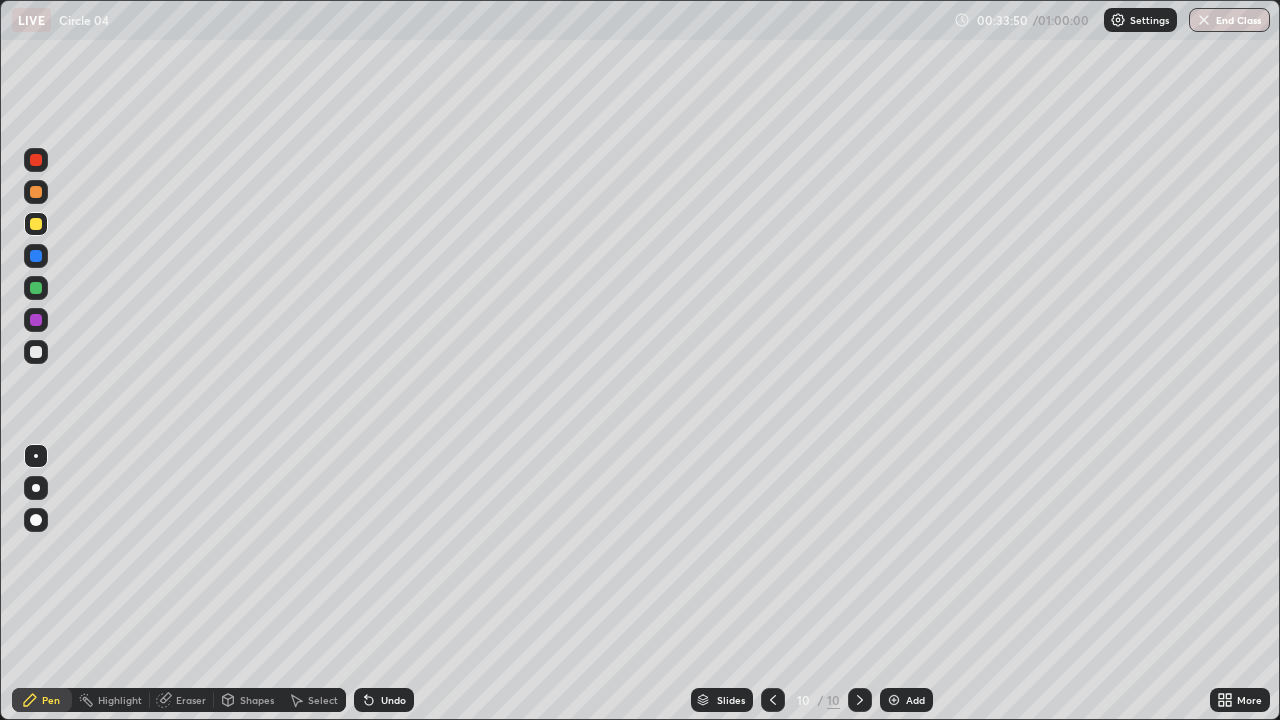 click on "Undo" at bounding box center (393, 700) 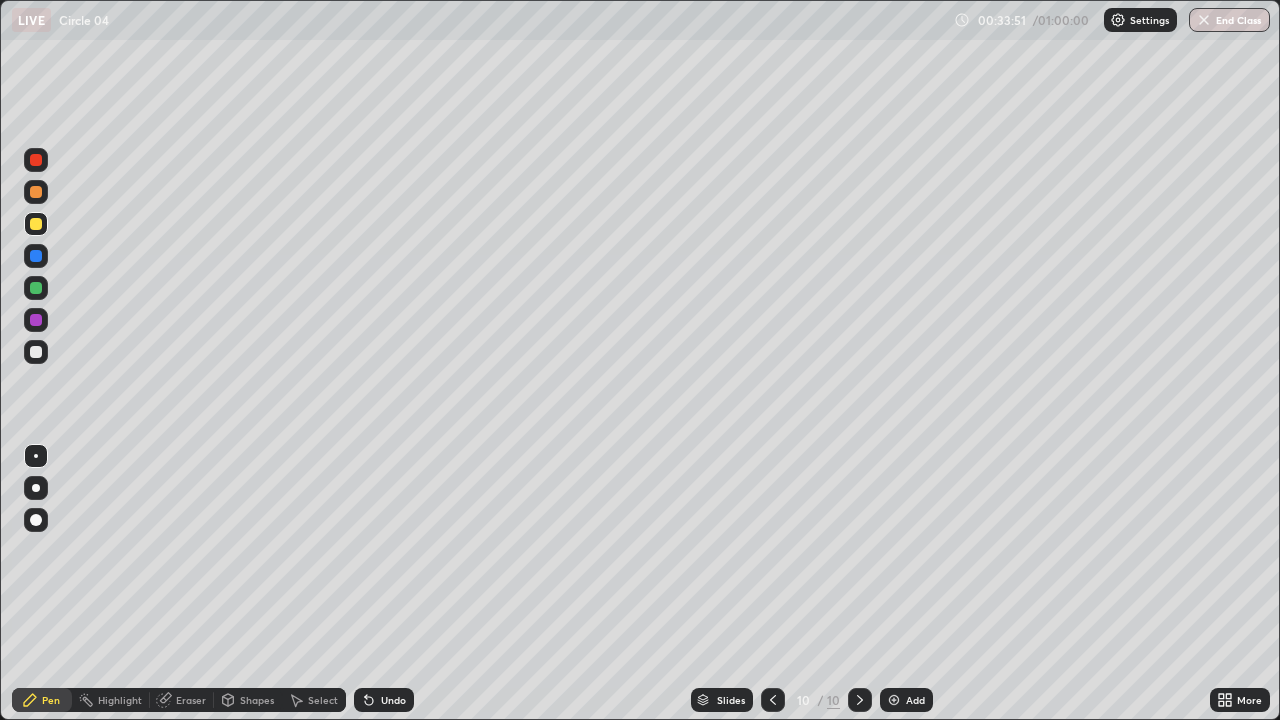 click on "Undo" at bounding box center (393, 700) 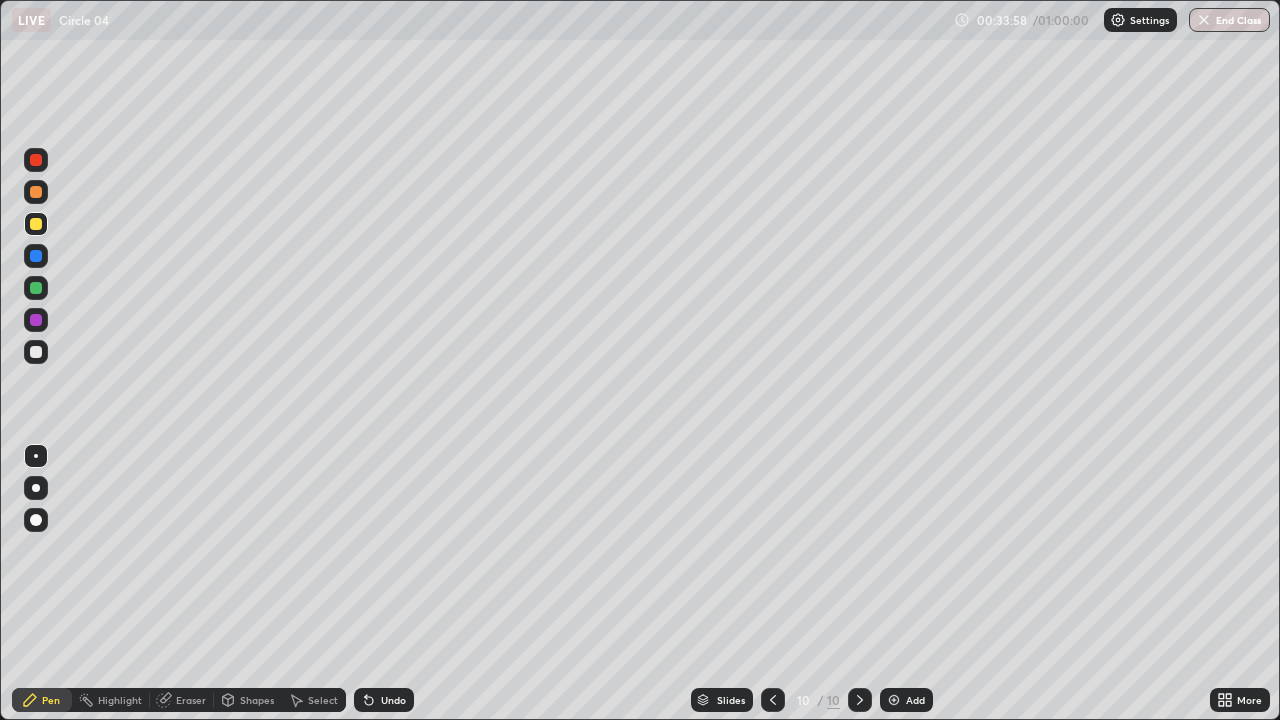 click on "Shapes" at bounding box center [257, 700] 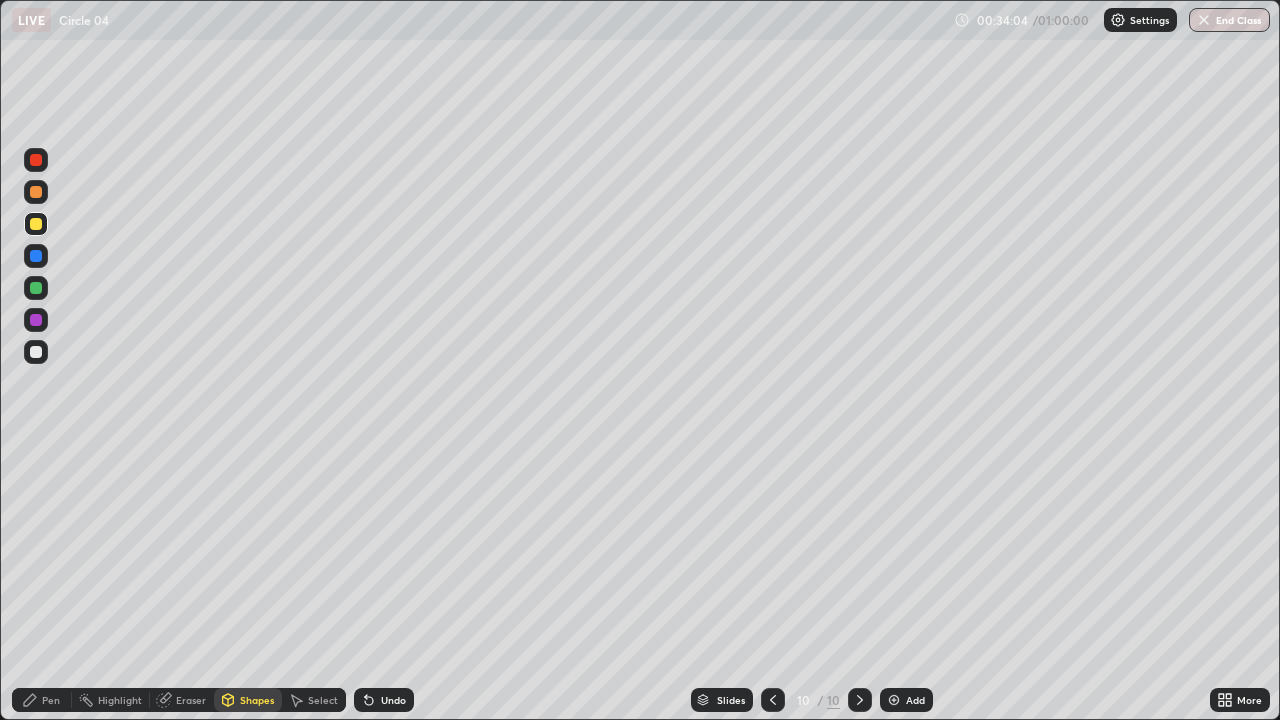 click on "Pen" at bounding box center [51, 700] 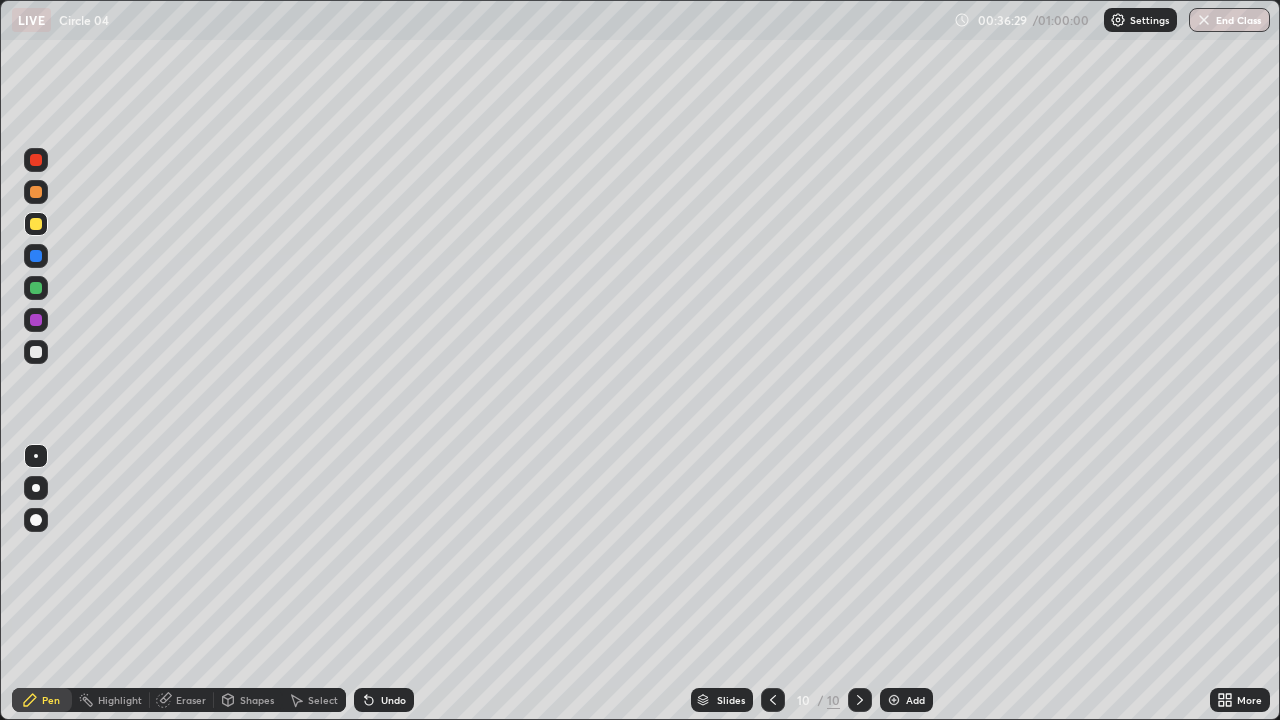 click 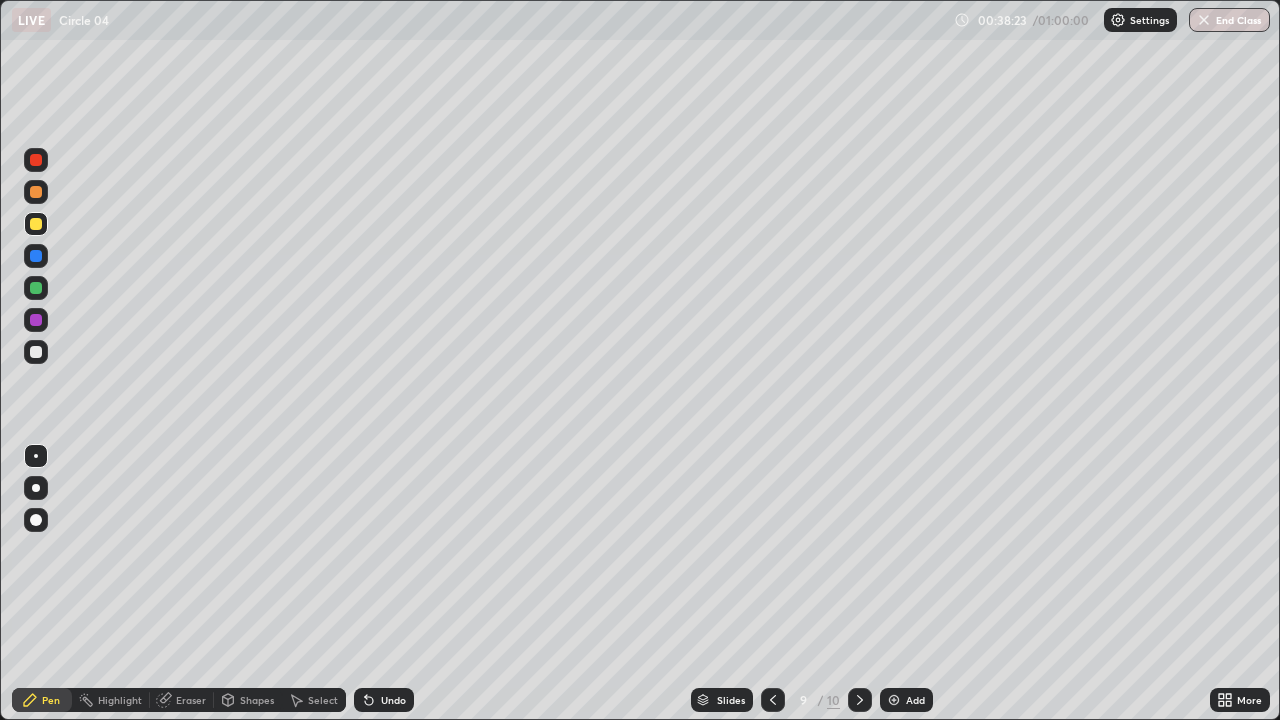 click on "Add" at bounding box center [906, 700] 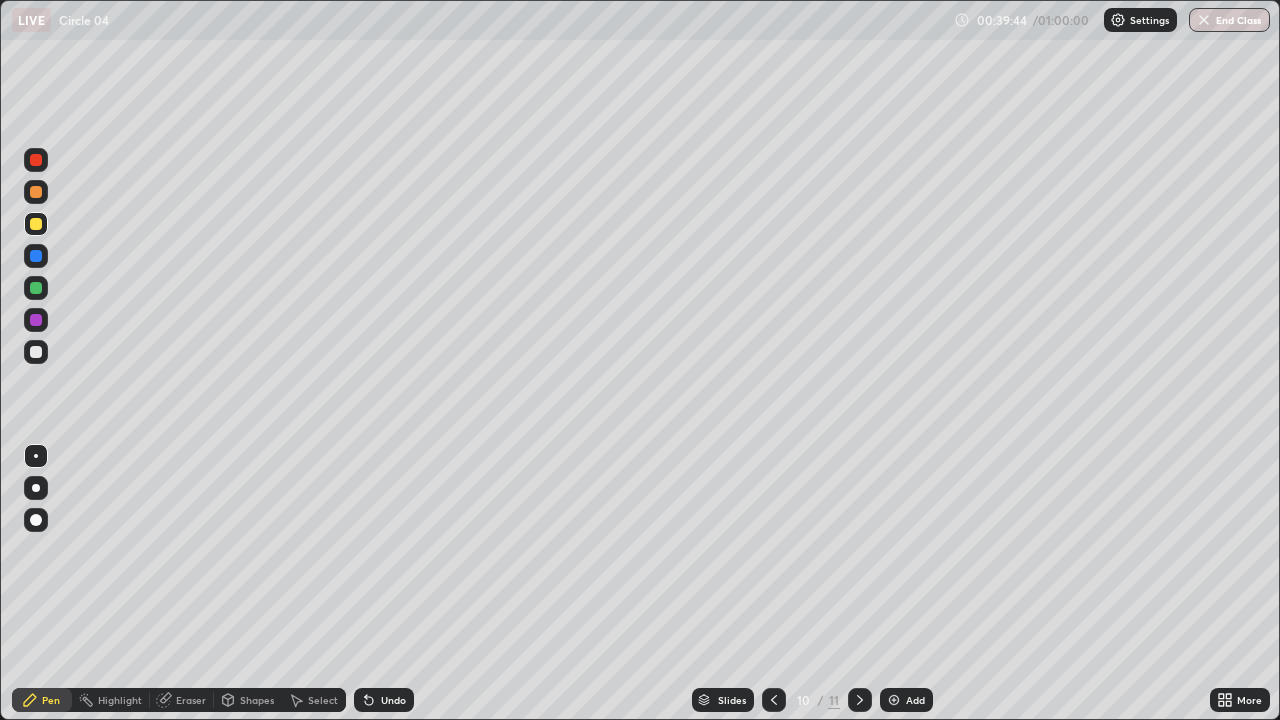 click on "Undo" at bounding box center [393, 700] 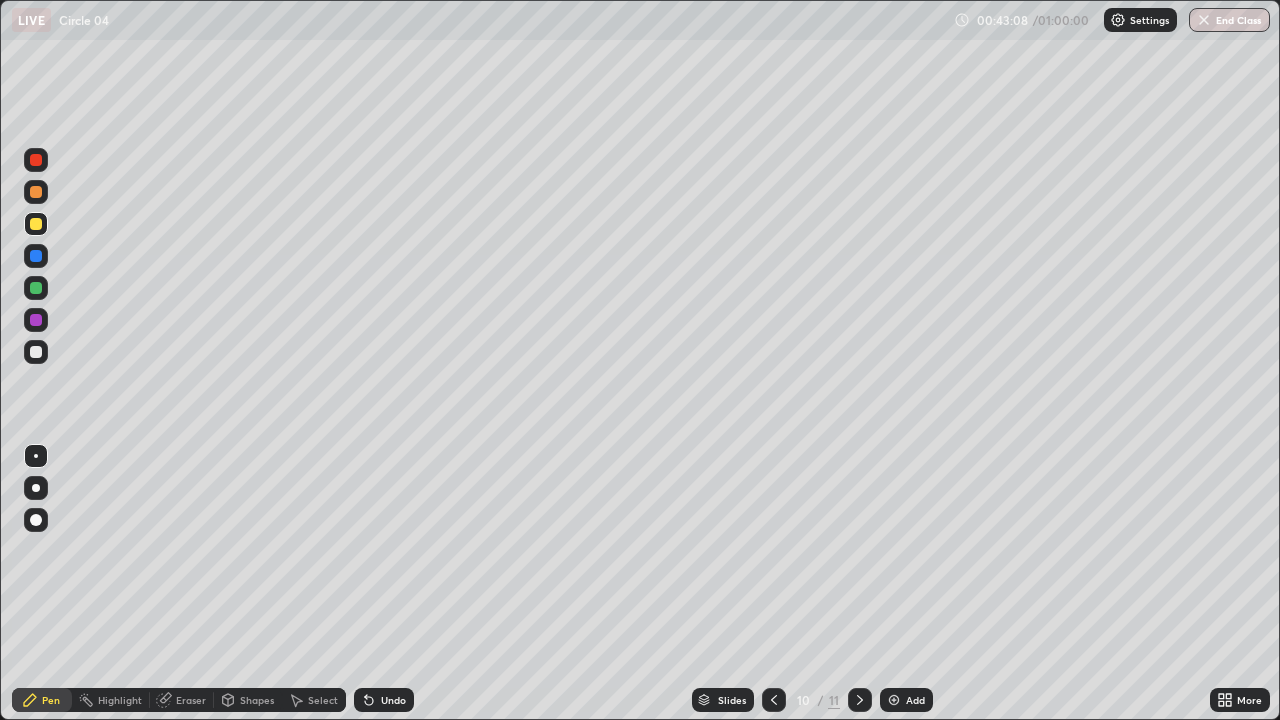 click on "Add" at bounding box center [915, 700] 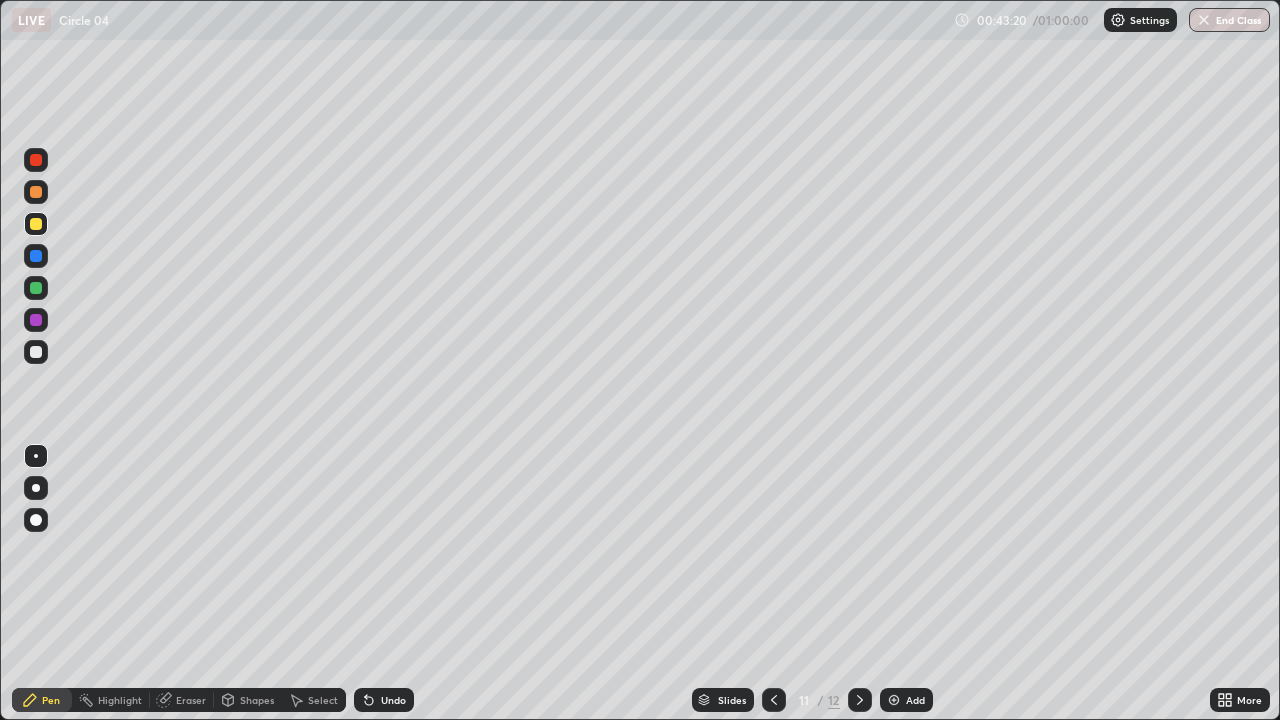 click 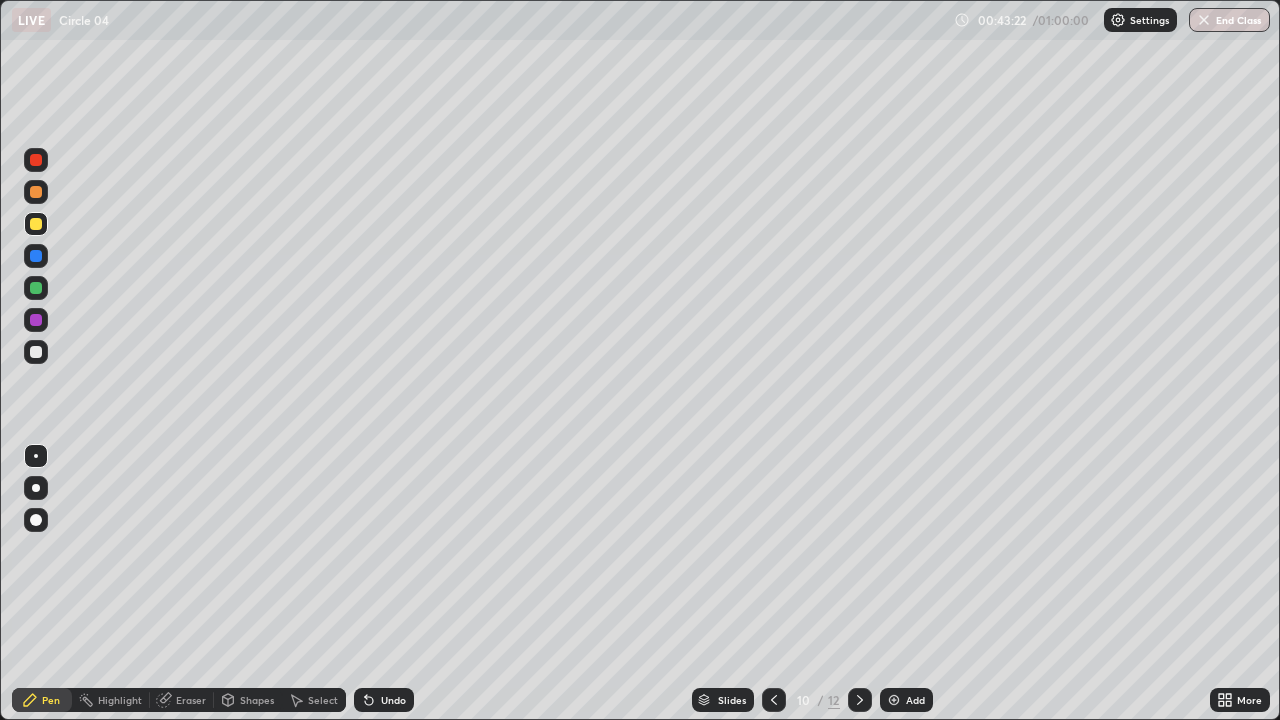 click 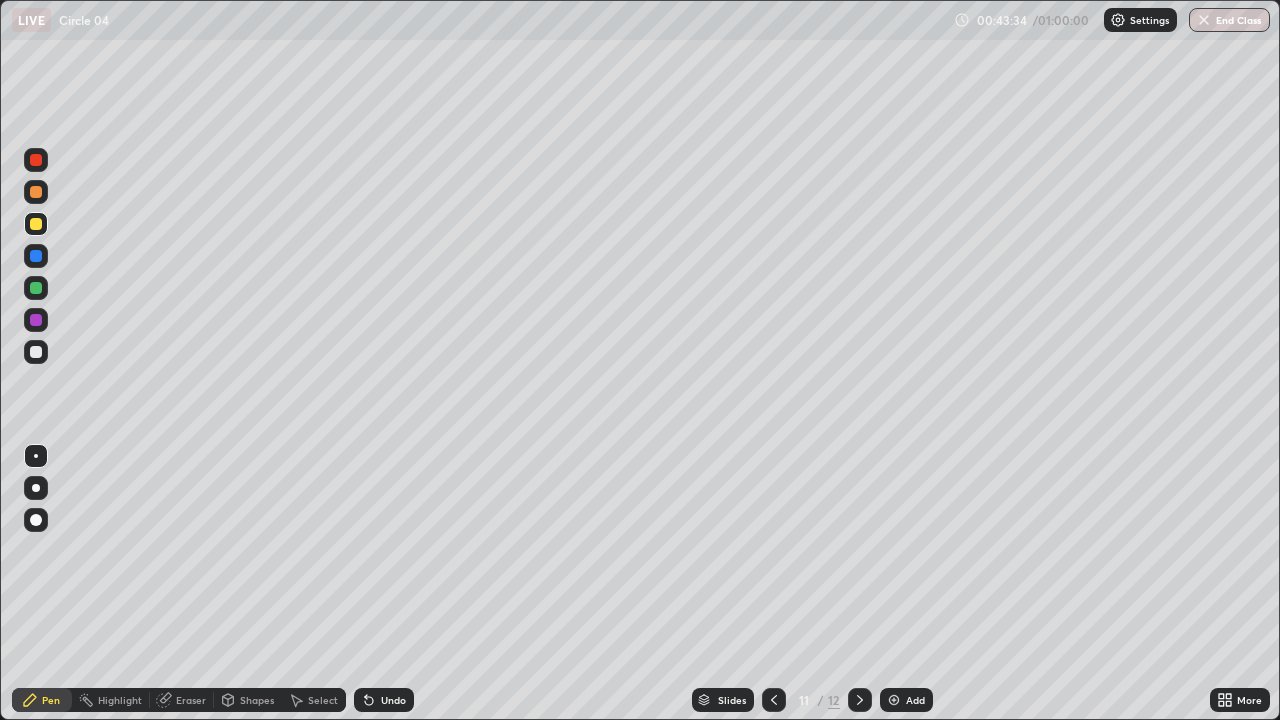 click 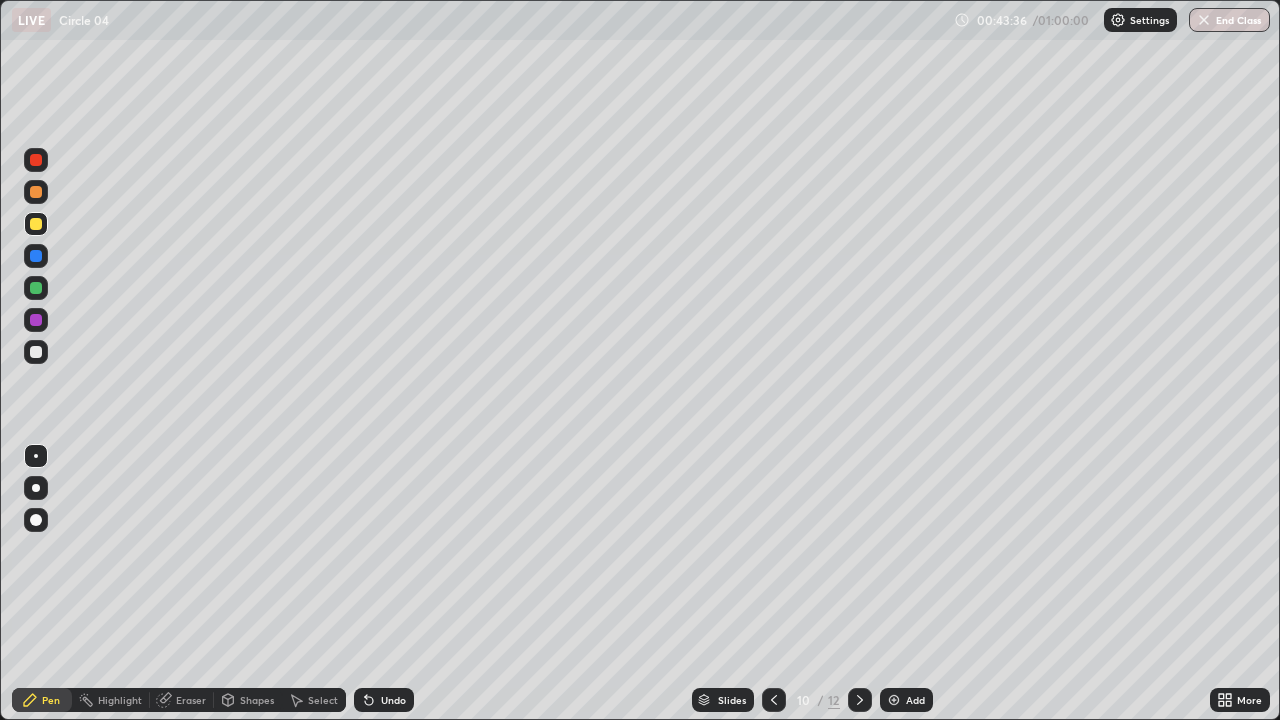click 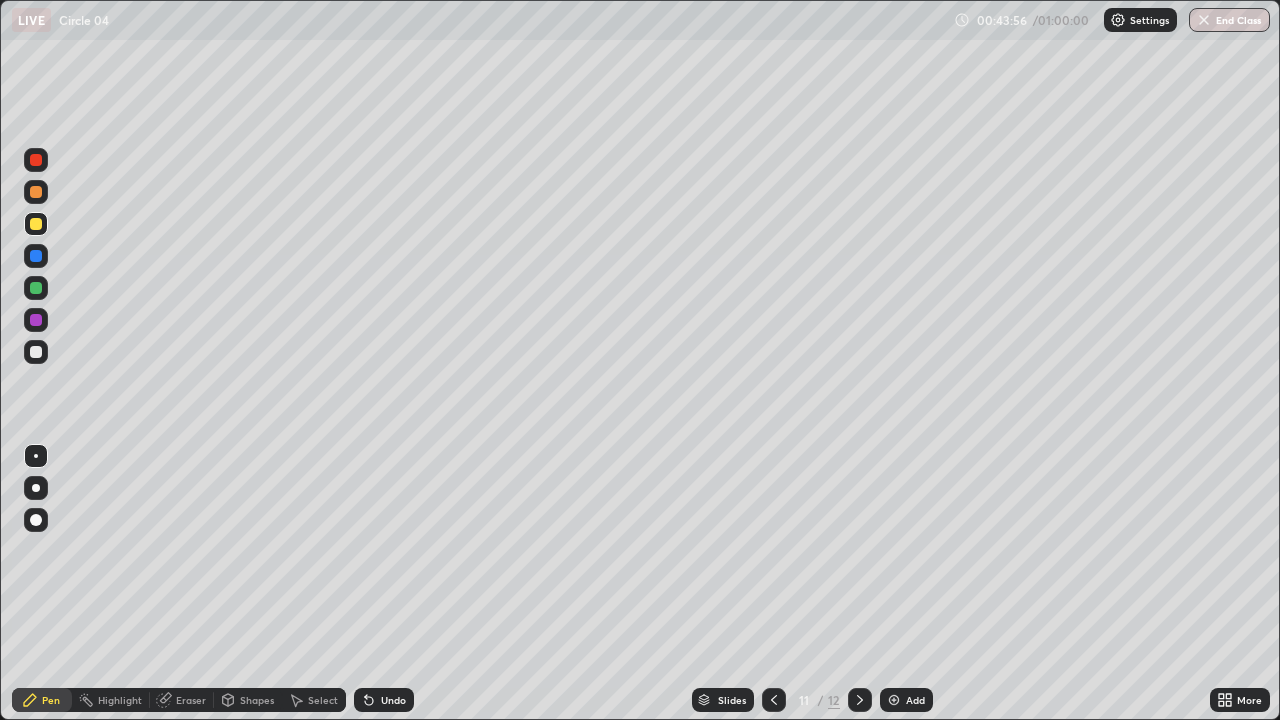 click on "Eraser" at bounding box center [191, 700] 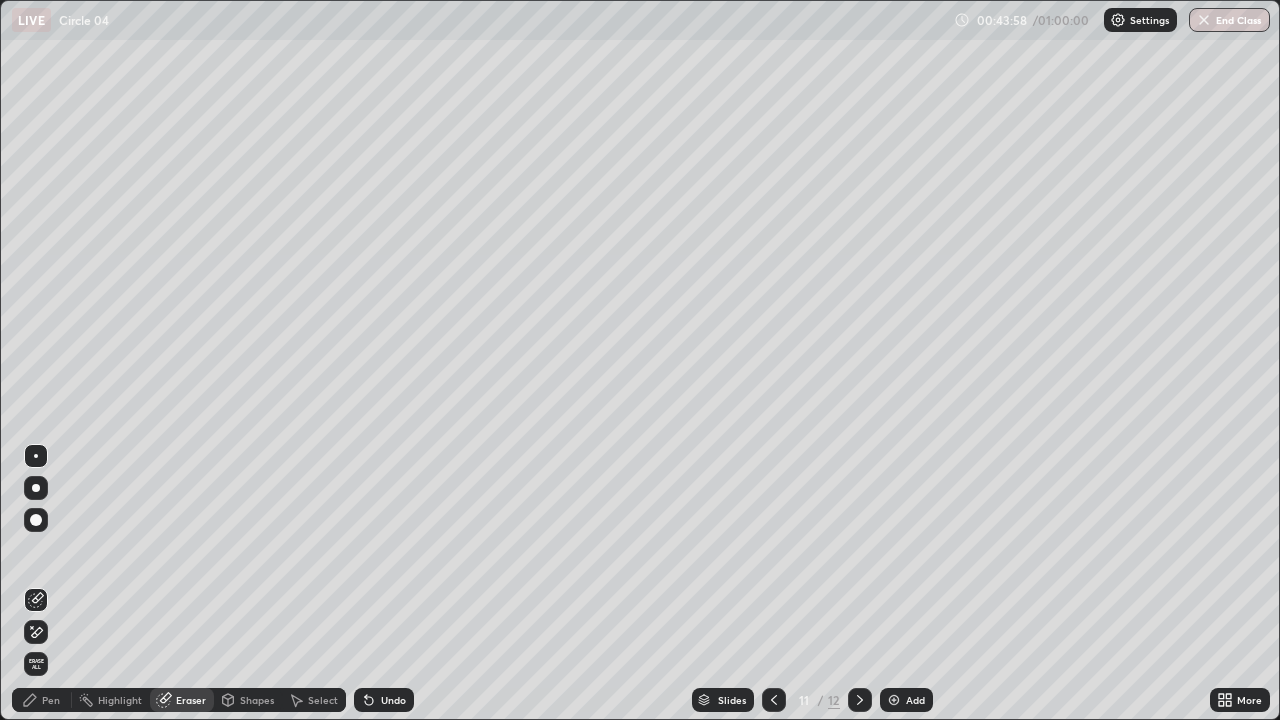 click on "Pen" at bounding box center (51, 700) 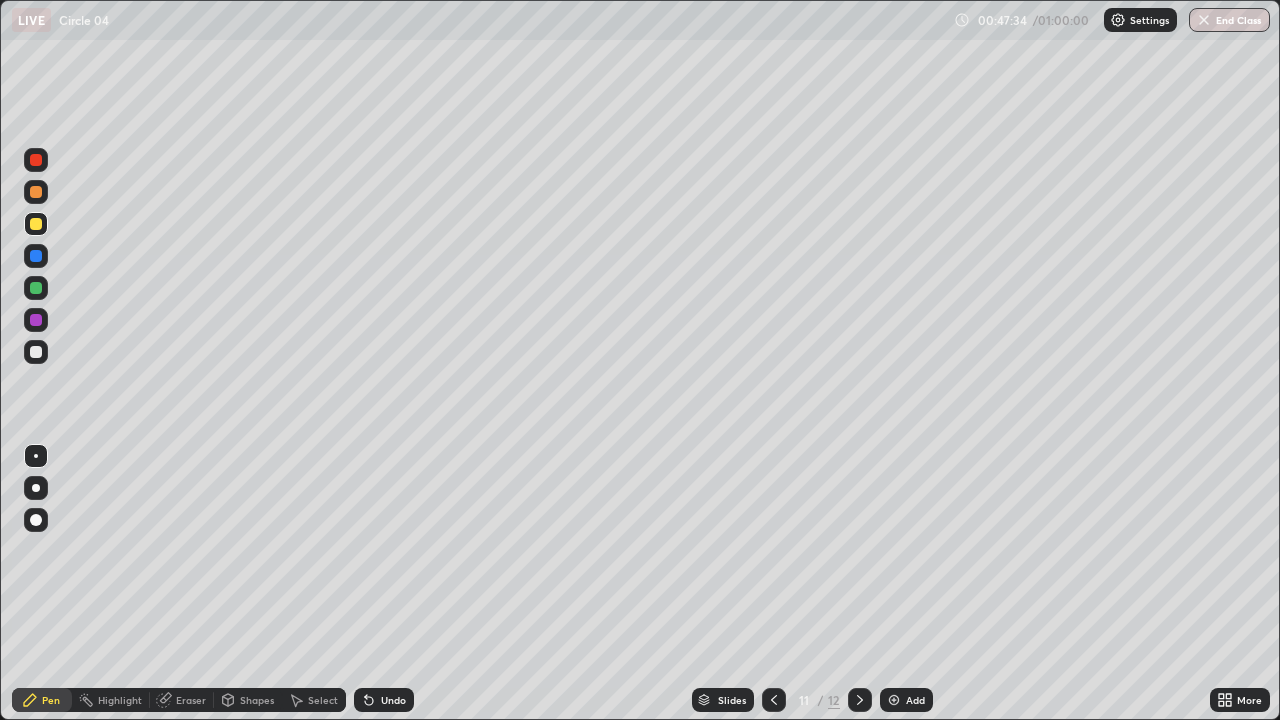 click on "Add" at bounding box center (915, 700) 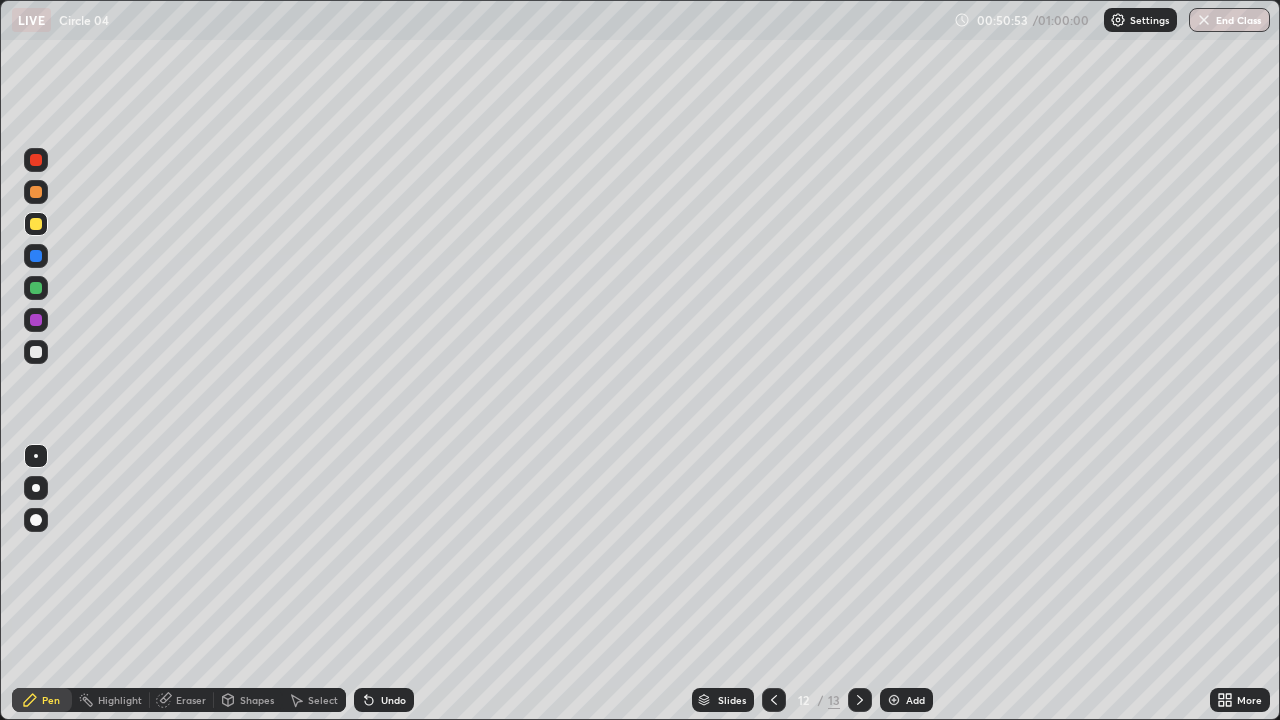 click on "Add" at bounding box center [915, 700] 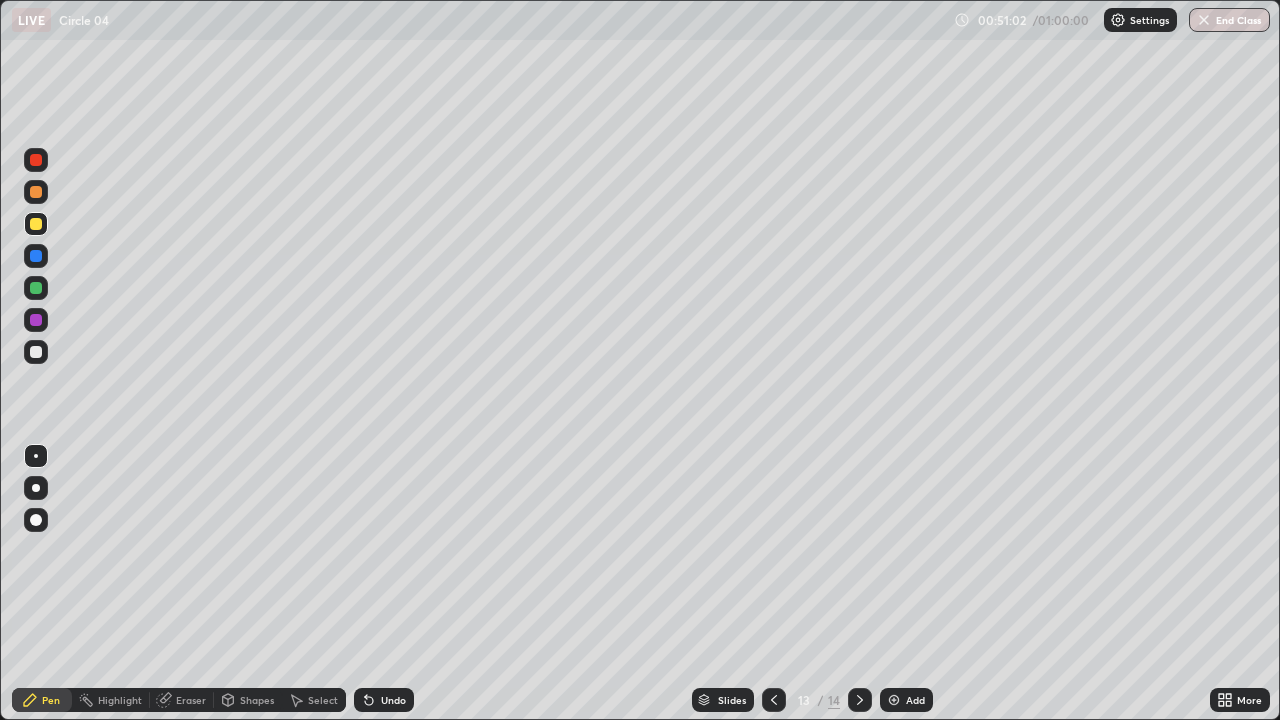 click on "Shapes" at bounding box center [257, 700] 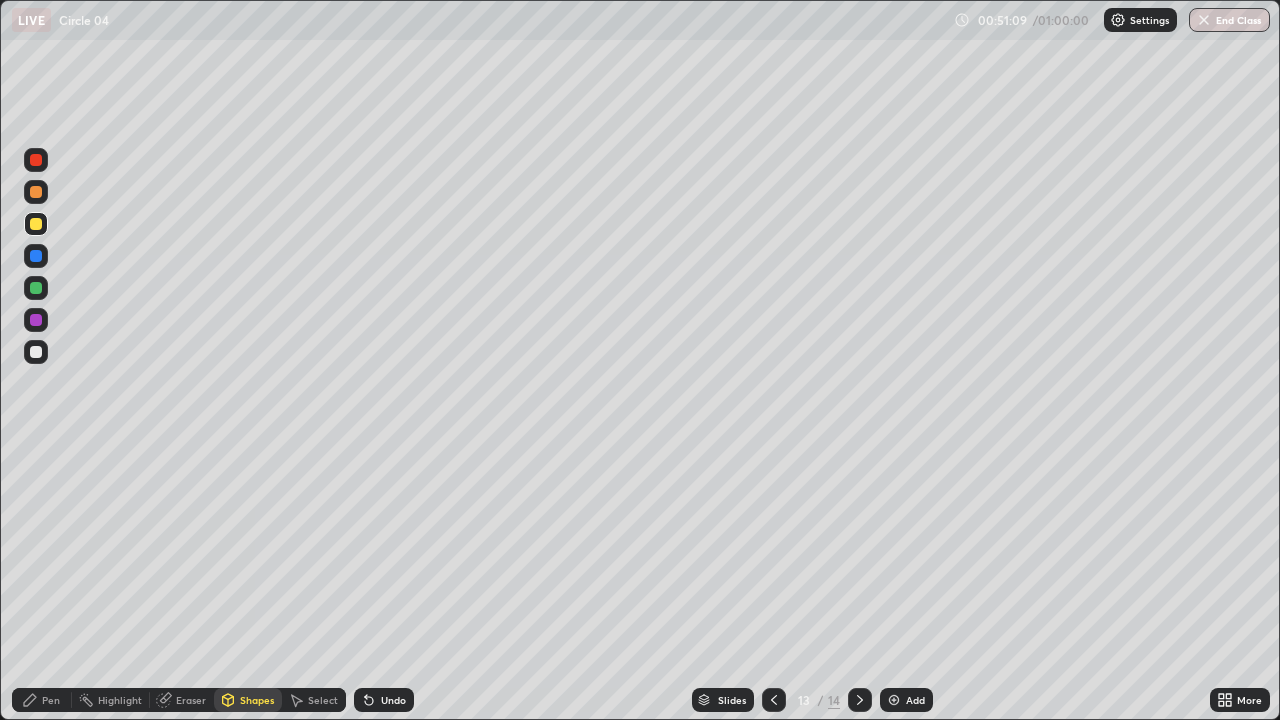 click on "Pen" at bounding box center (42, 700) 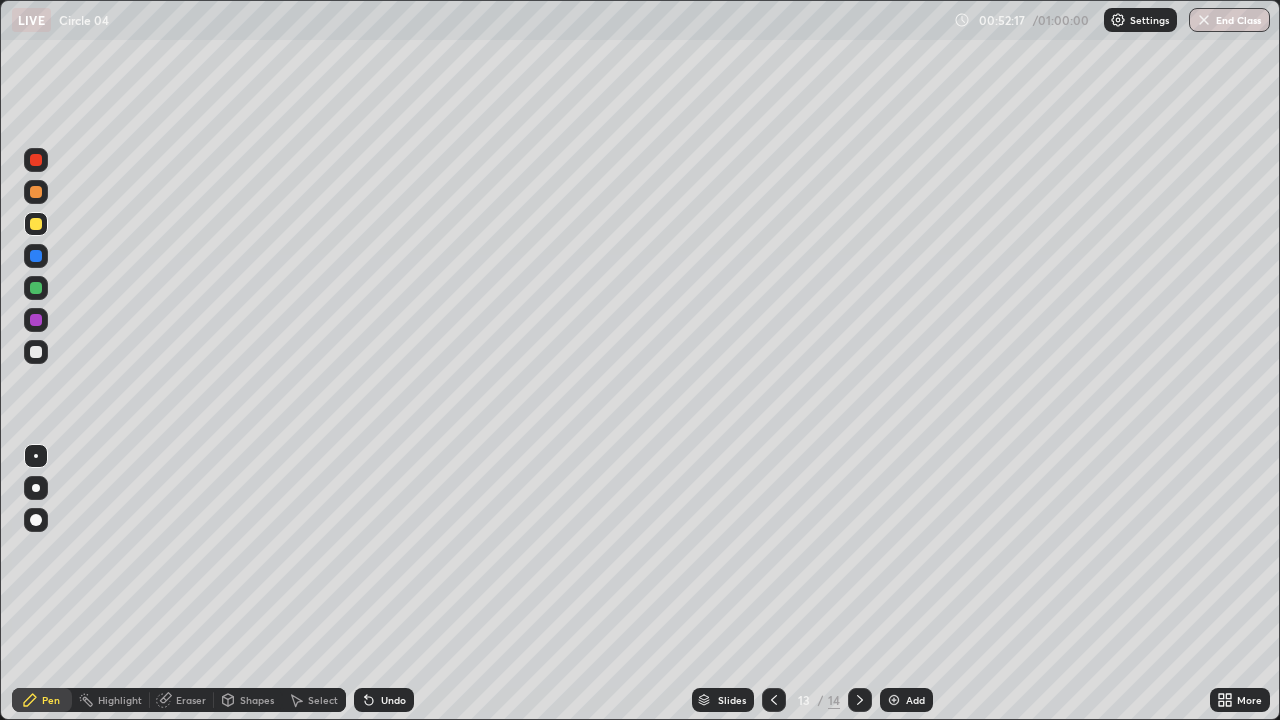click on "Shapes" at bounding box center [257, 700] 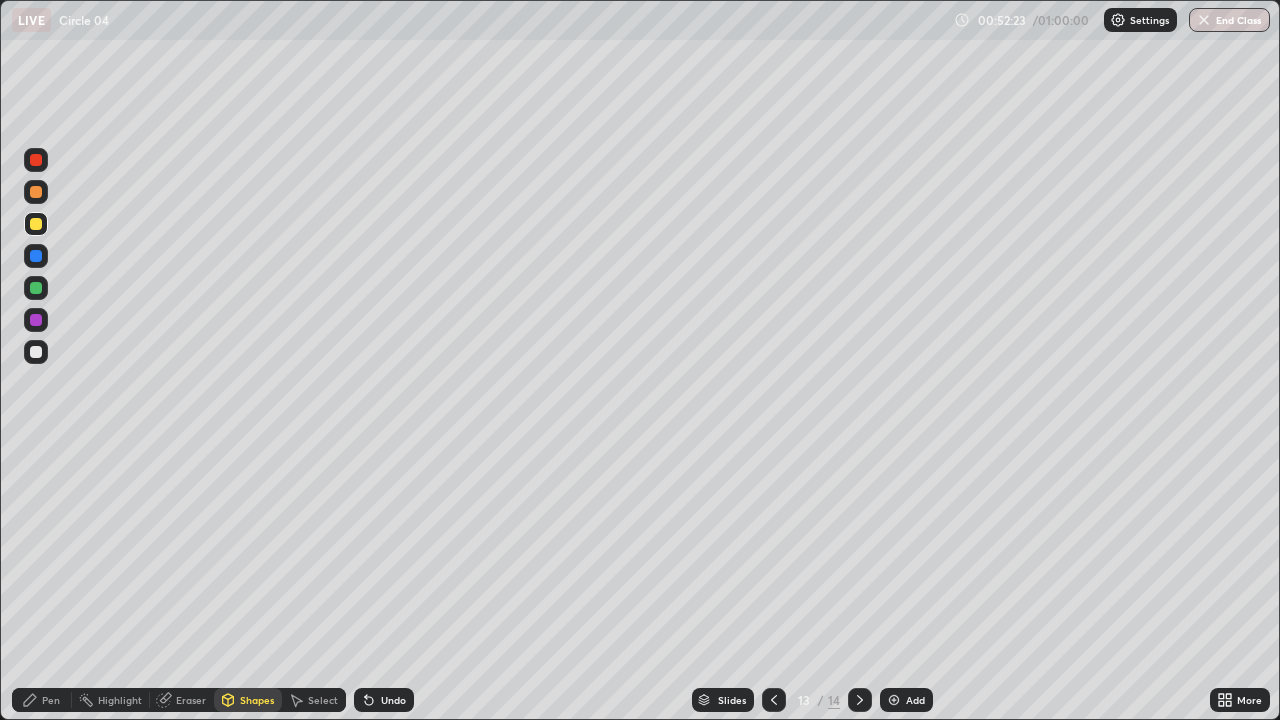 click on "Pen" at bounding box center (51, 700) 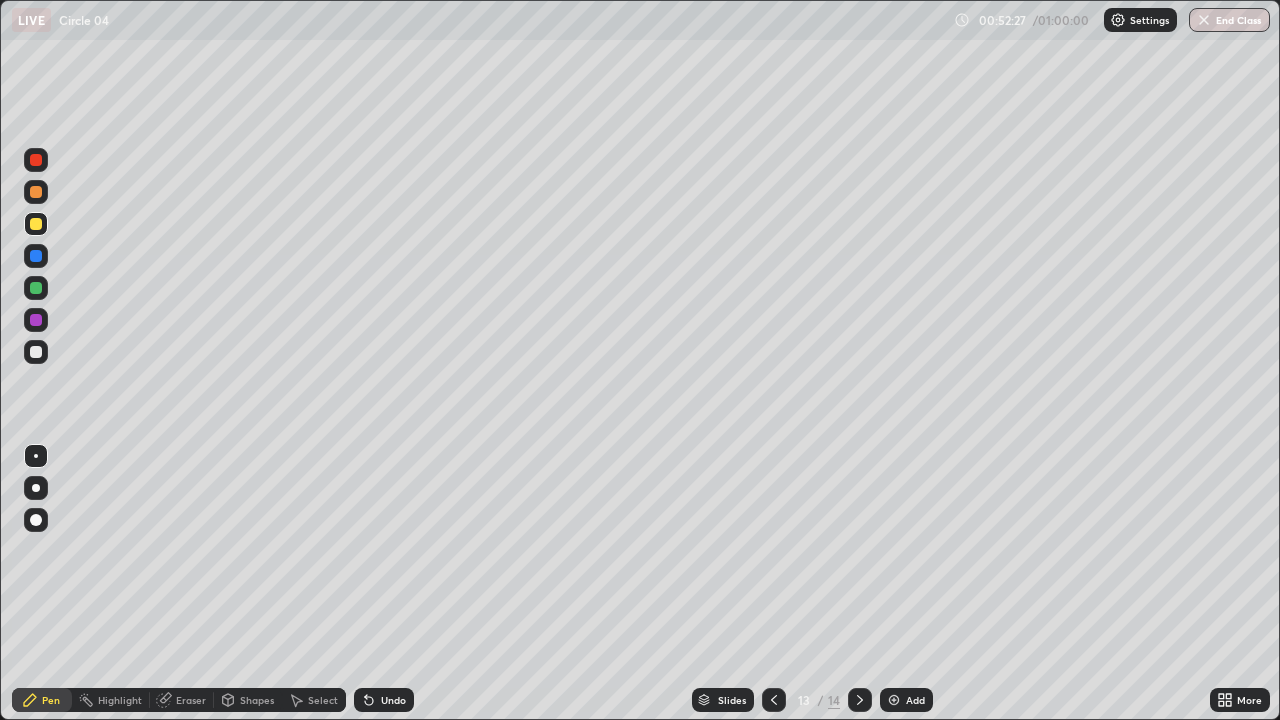 click on "Undo" at bounding box center [393, 700] 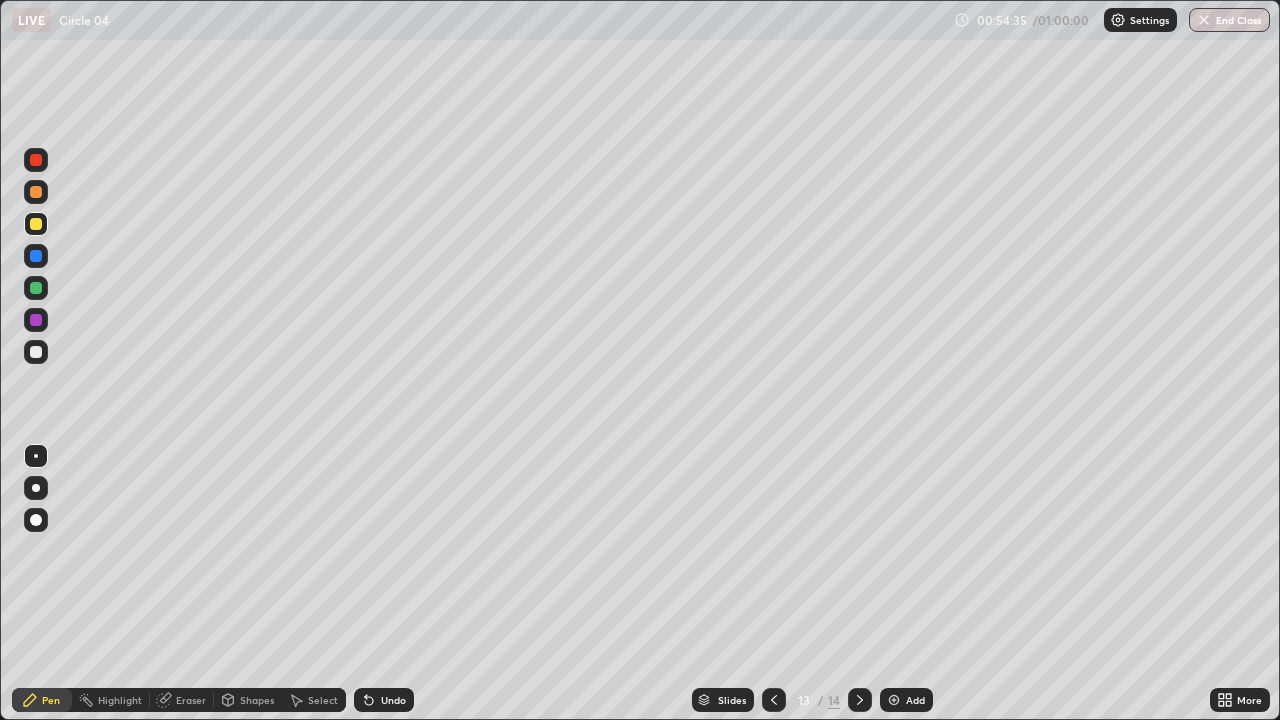 click at bounding box center (894, 700) 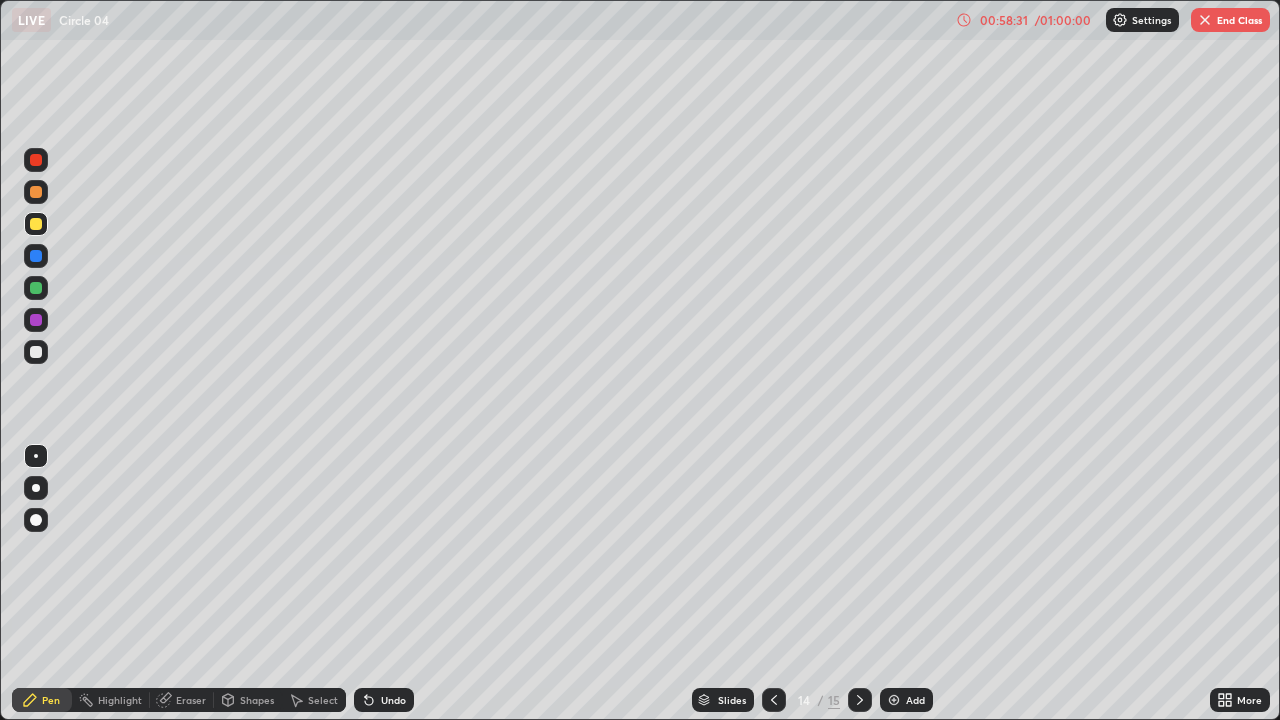 click on "Add" at bounding box center (906, 700) 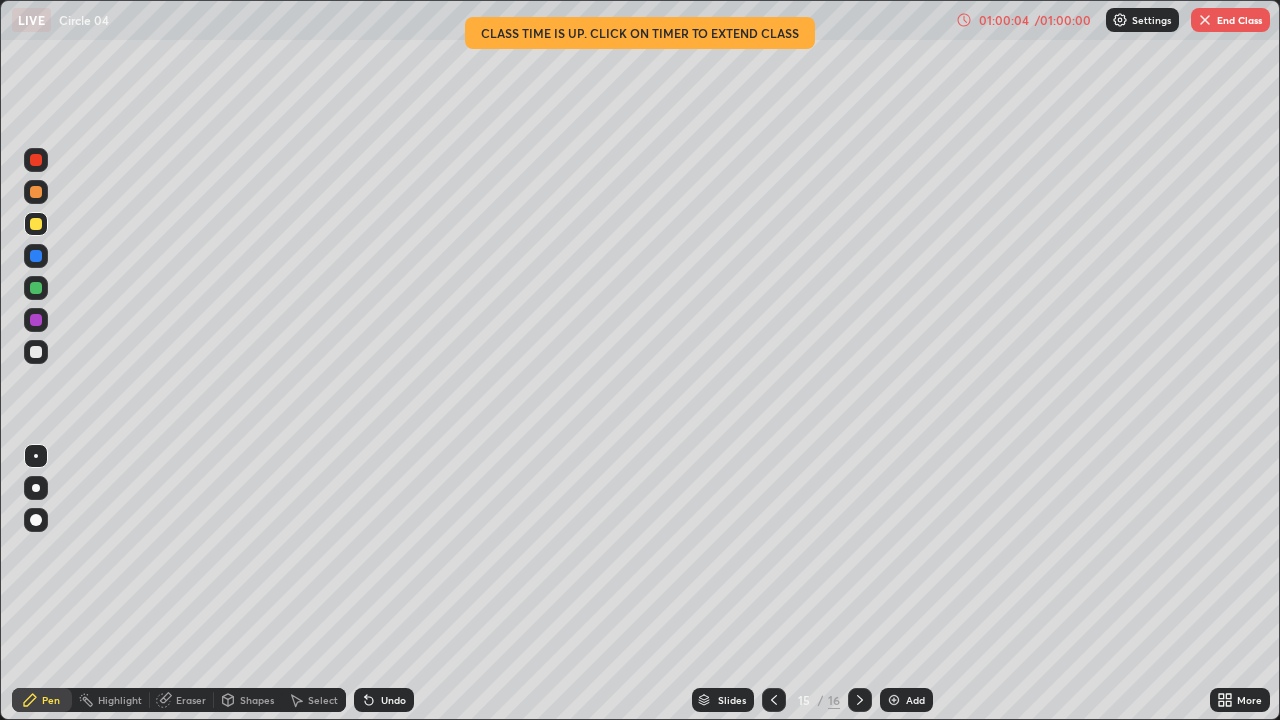 click on "/  01:00:00" at bounding box center [1063, 20] 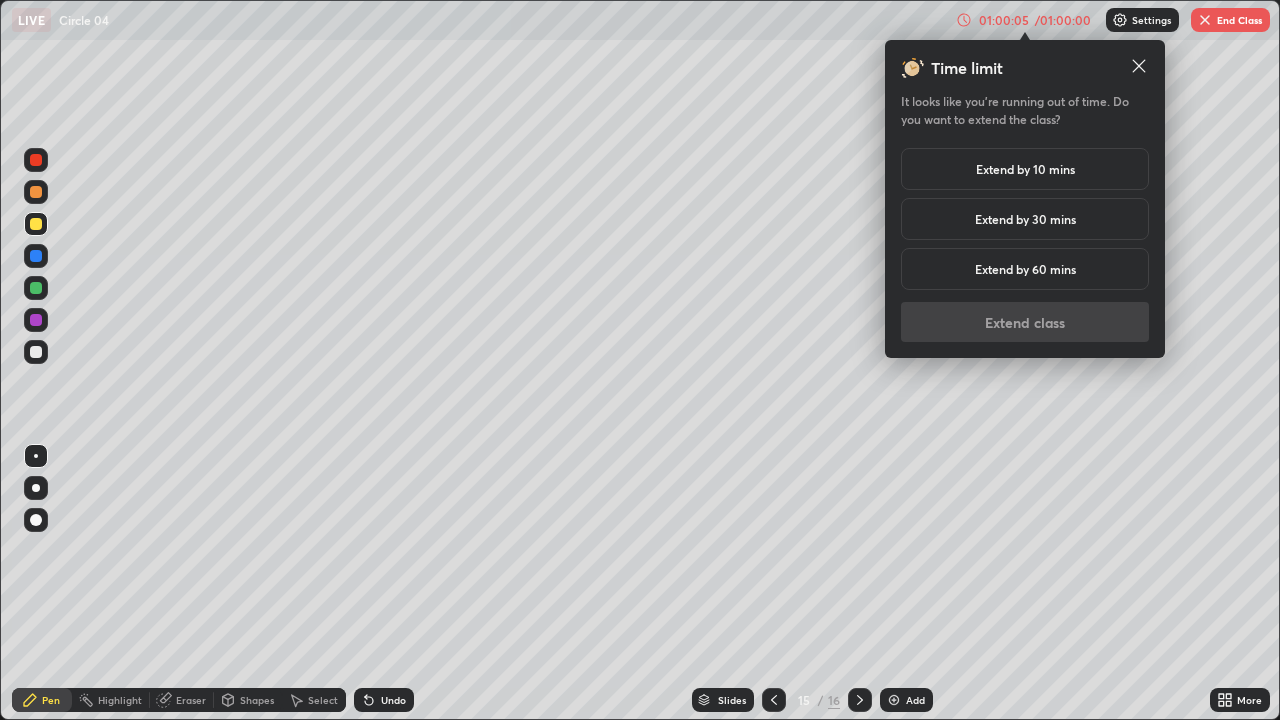 click on "Extend by 10 mins" at bounding box center (1025, 169) 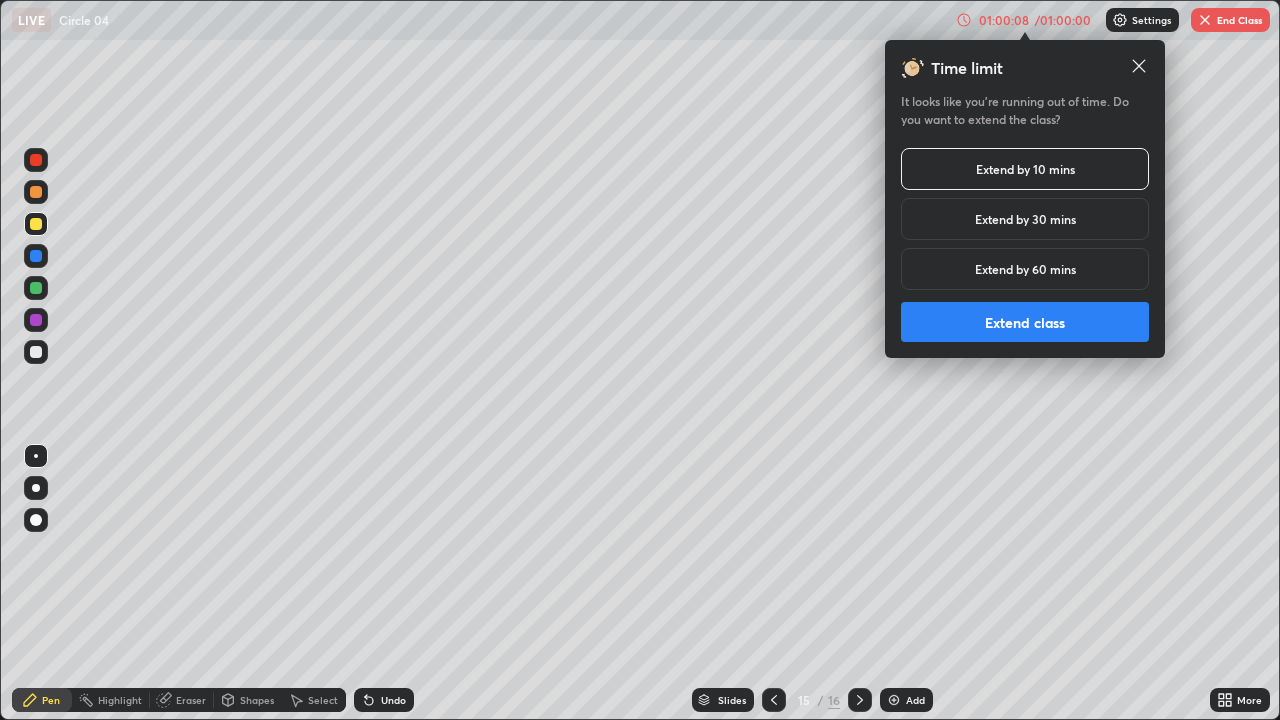 click on "Extend class" at bounding box center (1025, 322) 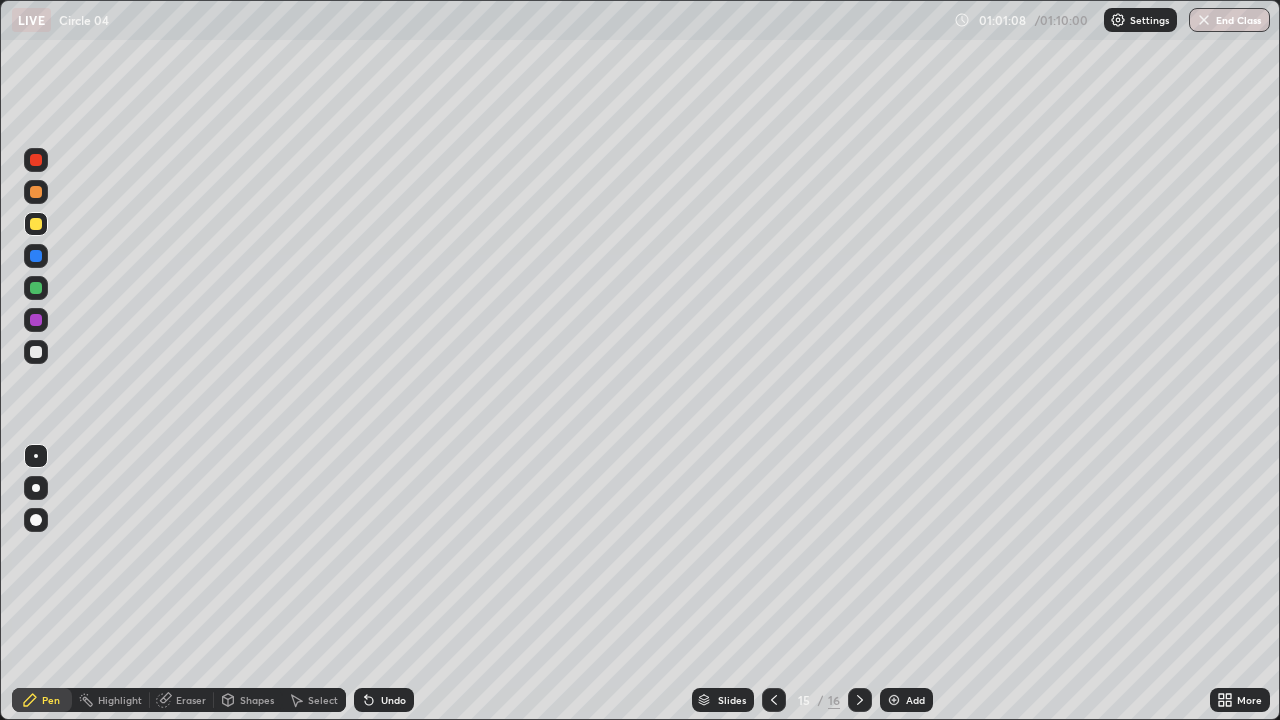 click on "Slides 15 / 16 Add" at bounding box center (812, 700) 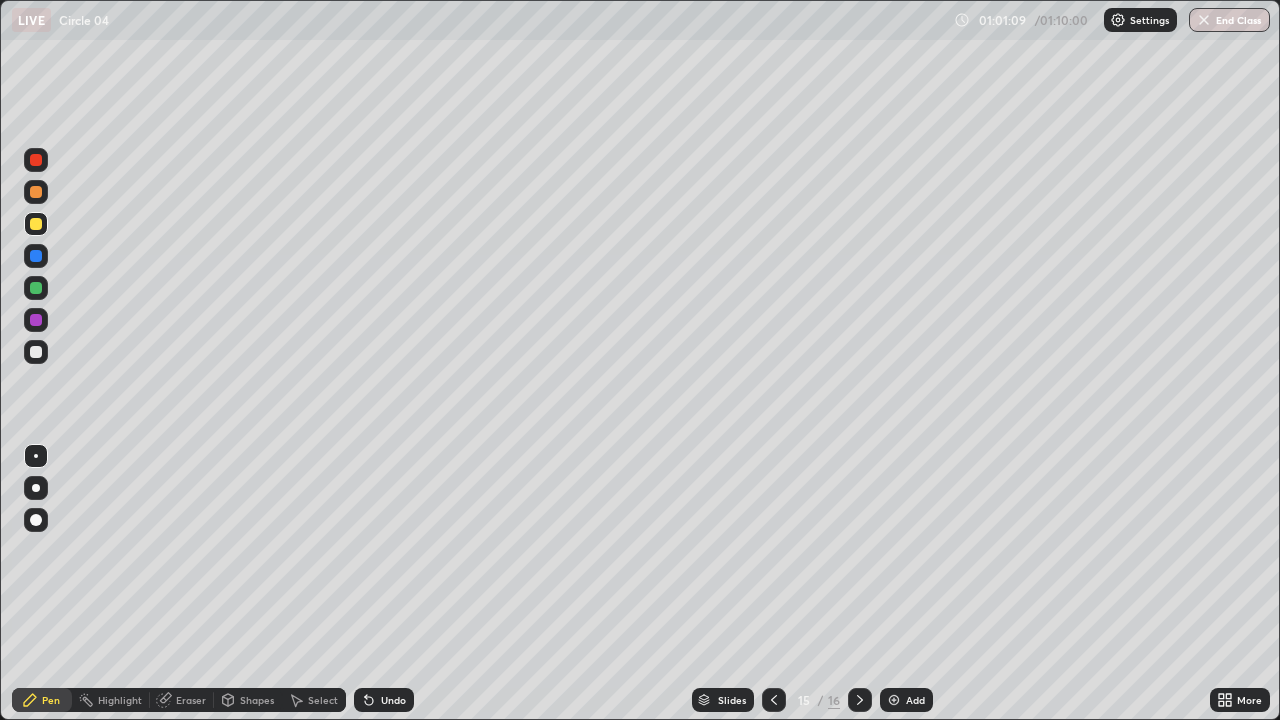 click on "More" at bounding box center [1240, 700] 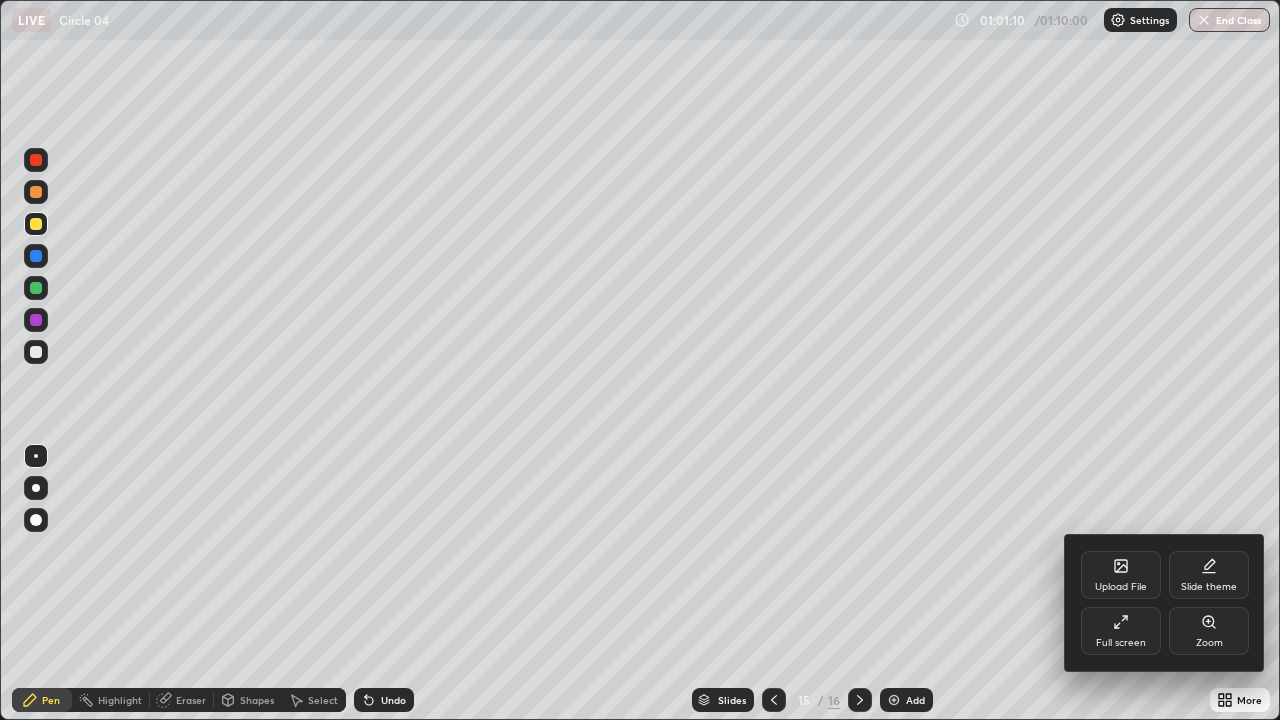 click on "Upload File Slide theme Full screen Zoom" at bounding box center [1164, 603] 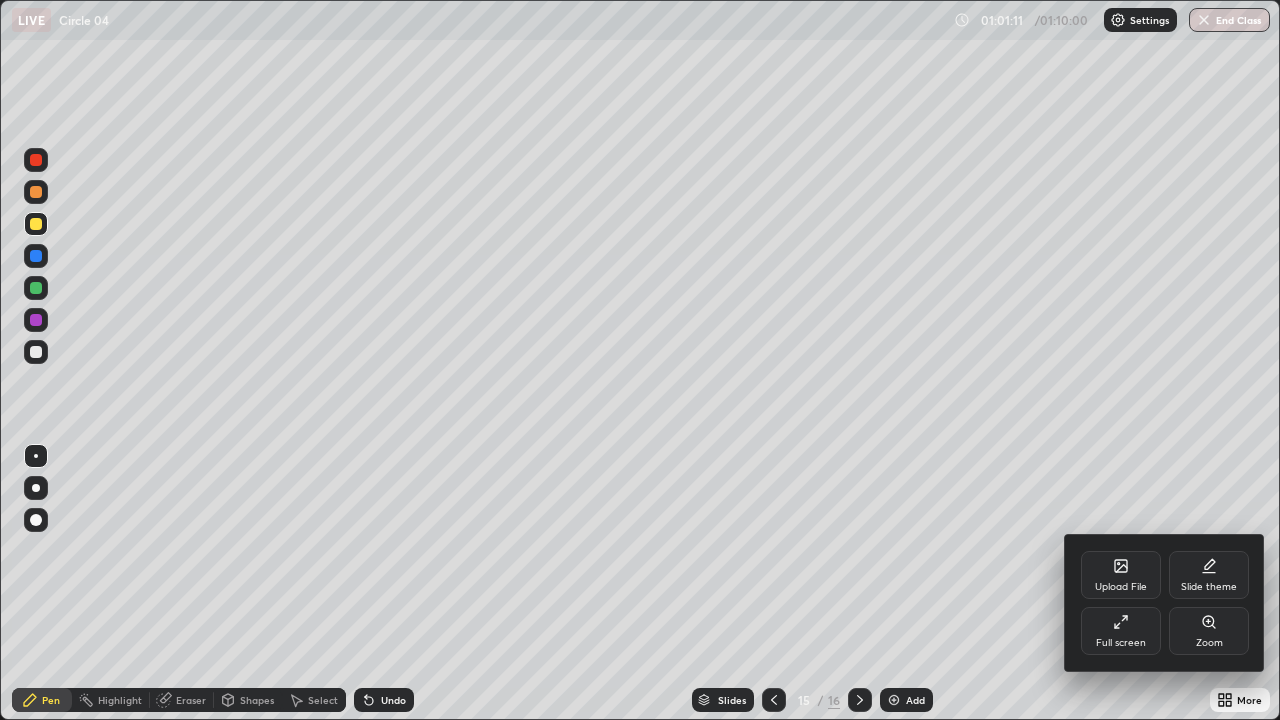 click at bounding box center [640, 360] 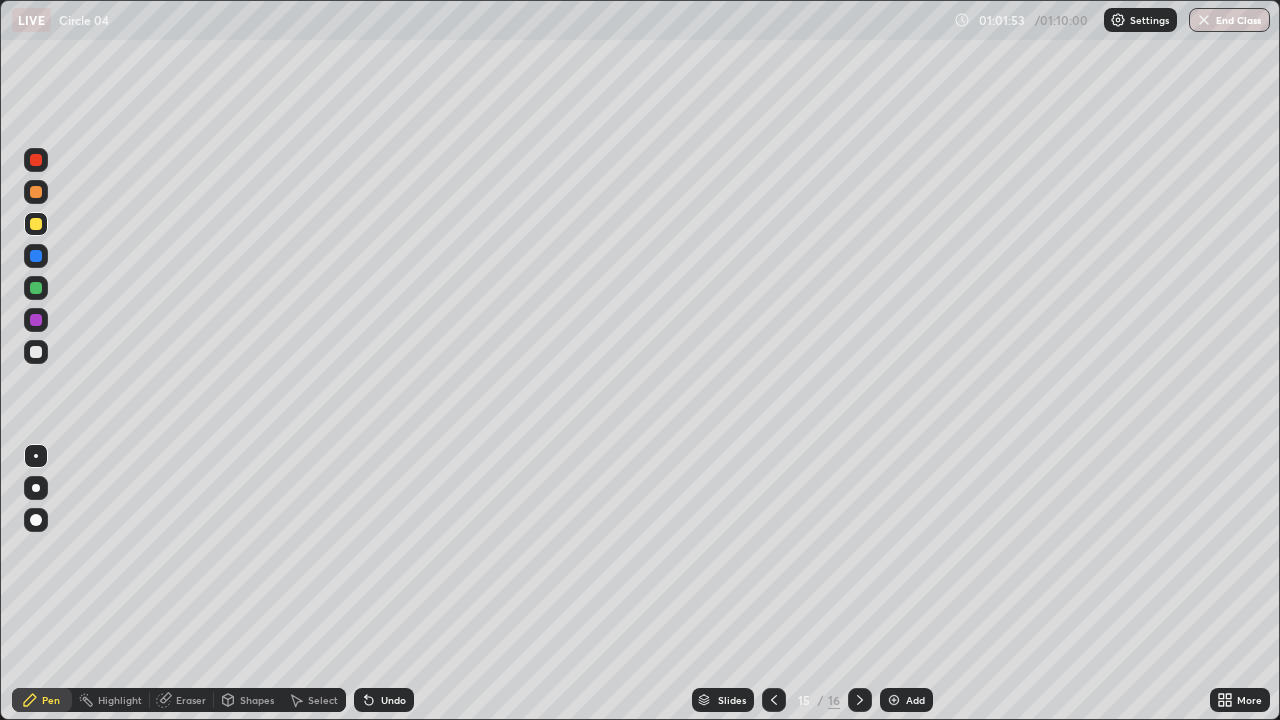 click on "End Class" at bounding box center [1229, 20] 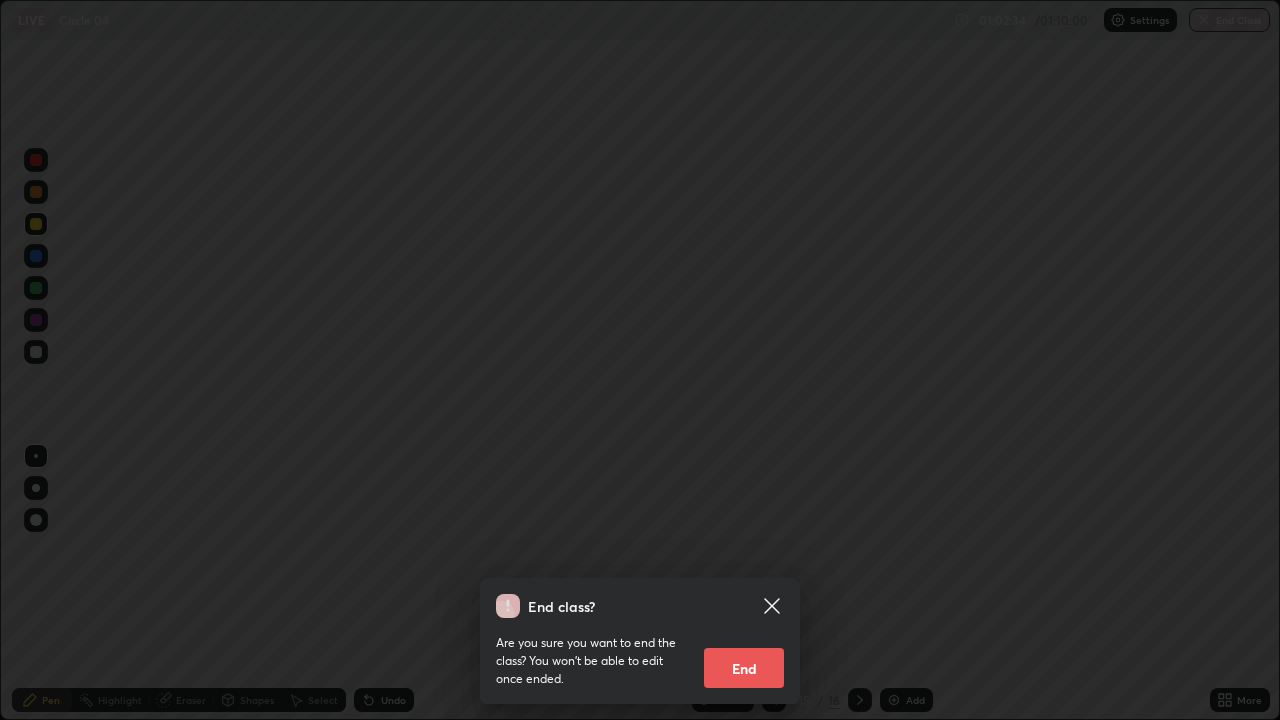click on "End" at bounding box center (744, 668) 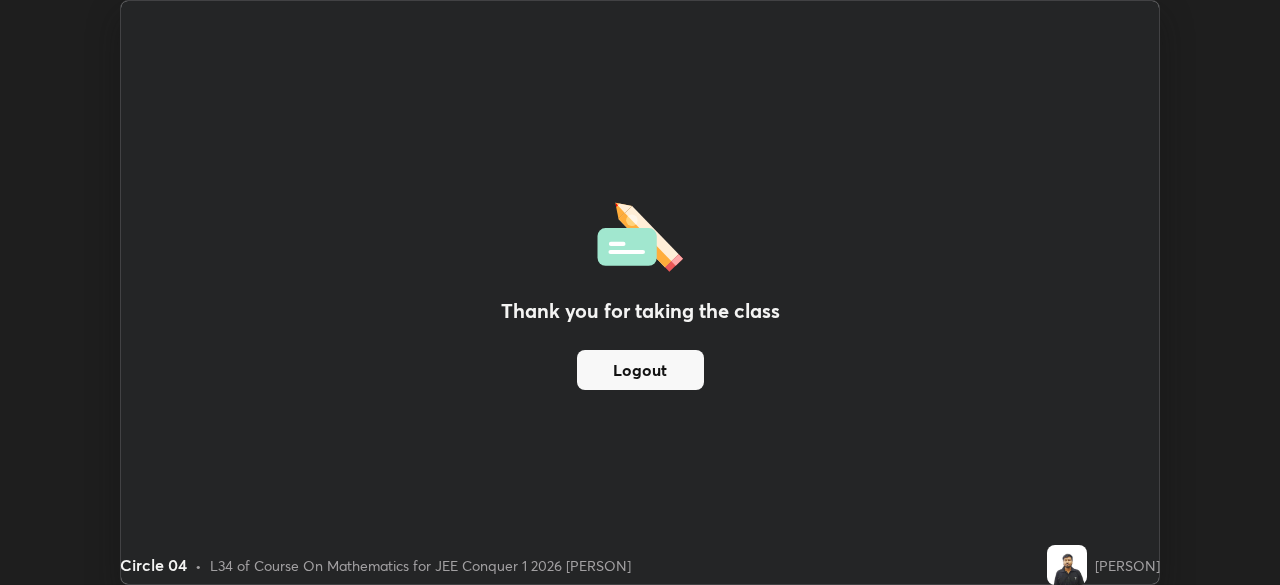 scroll, scrollTop: 585, scrollLeft: 1280, axis: both 